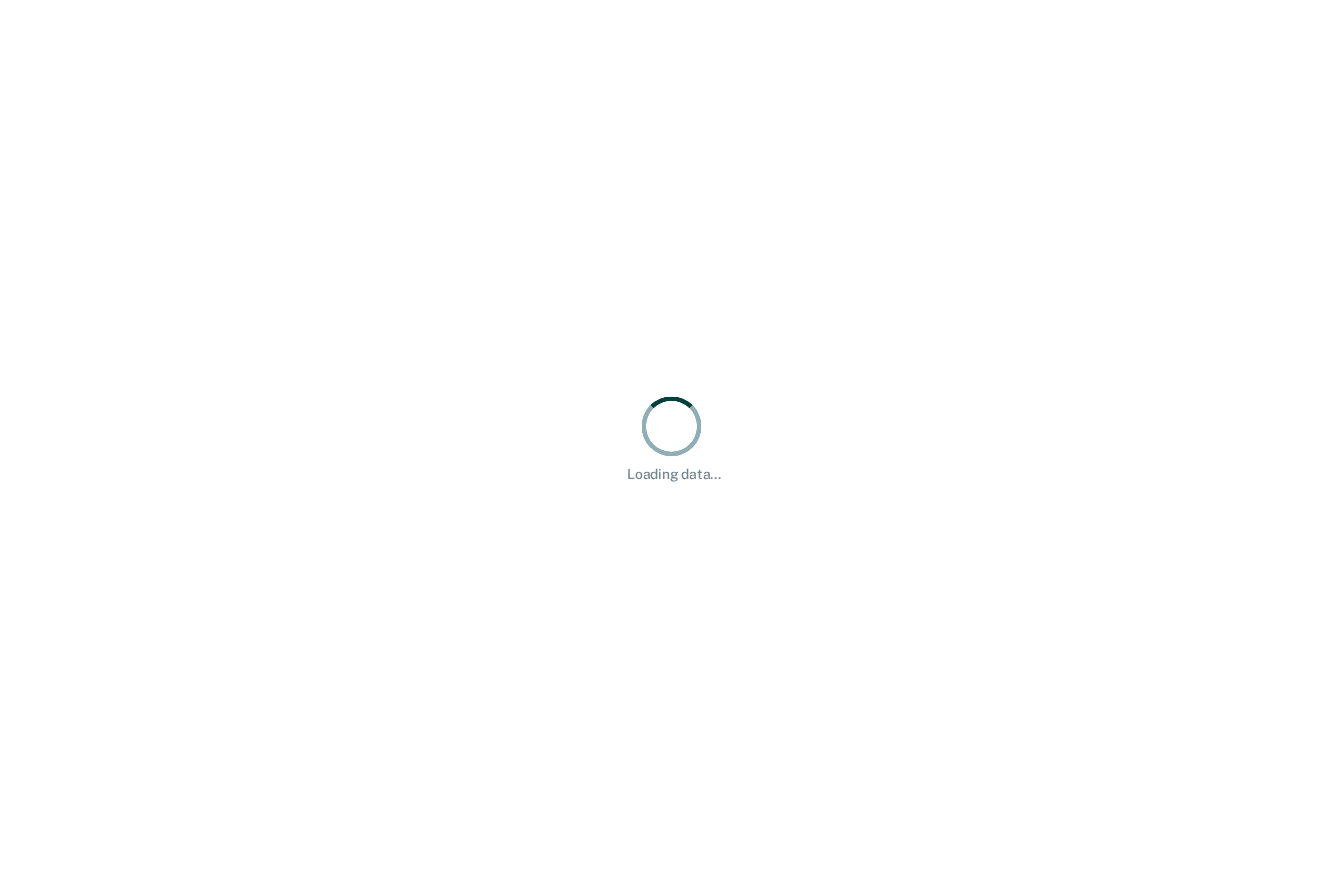 scroll, scrollTop: 0, scrollLeft: 0, axis: both 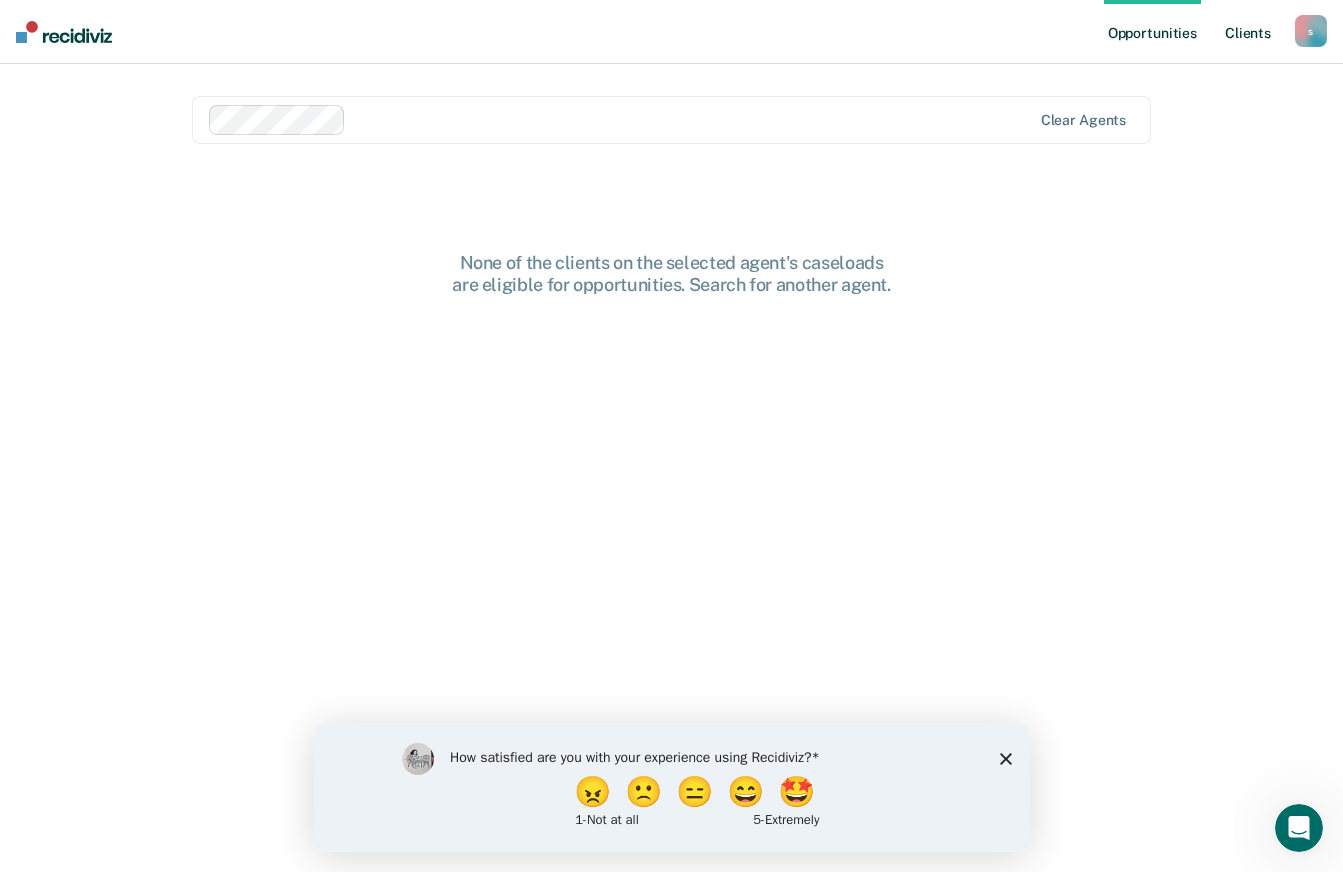 click on "Client s" at bounding box center (1248, 32) 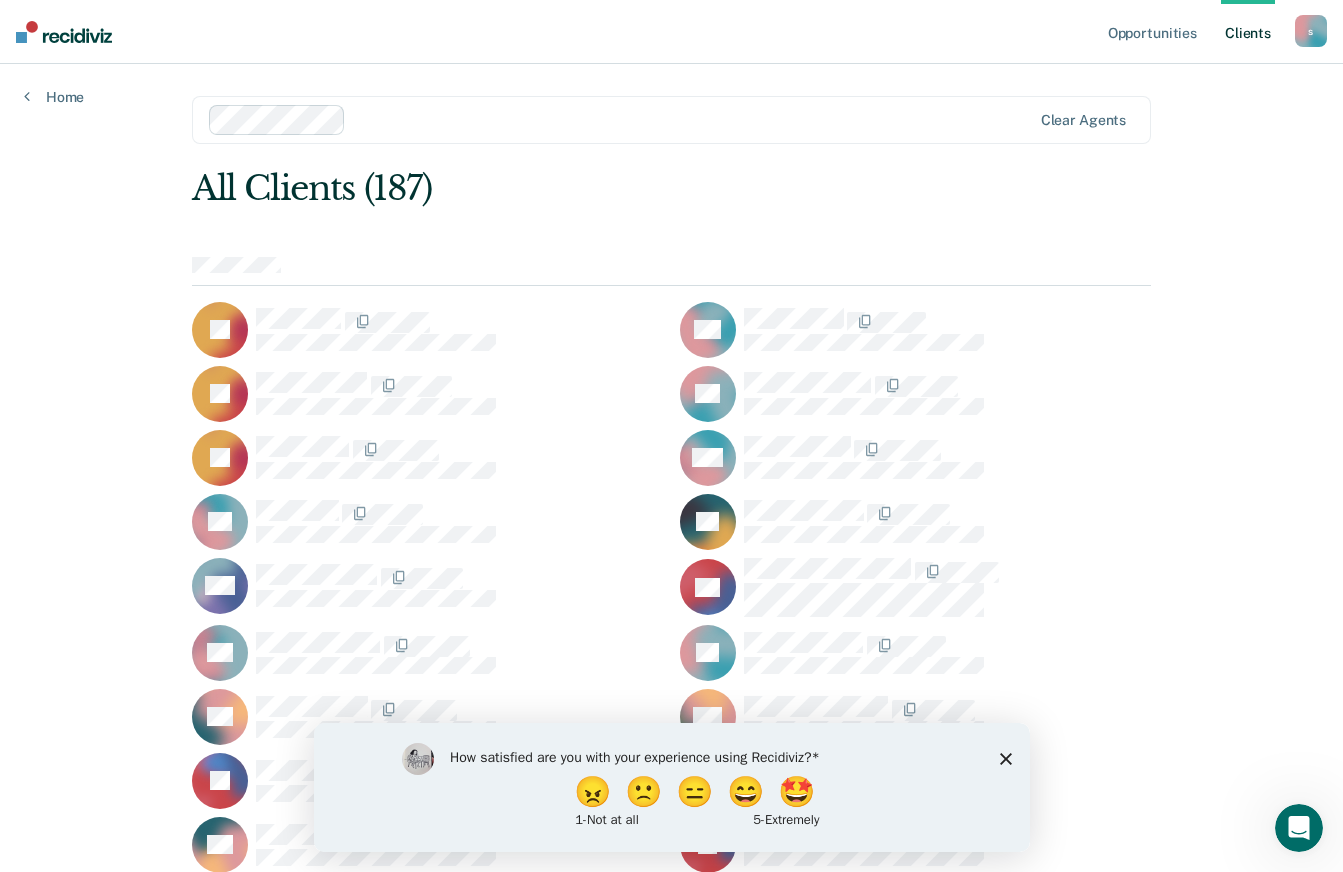 click on "Home" at bounding box center (54, 97) 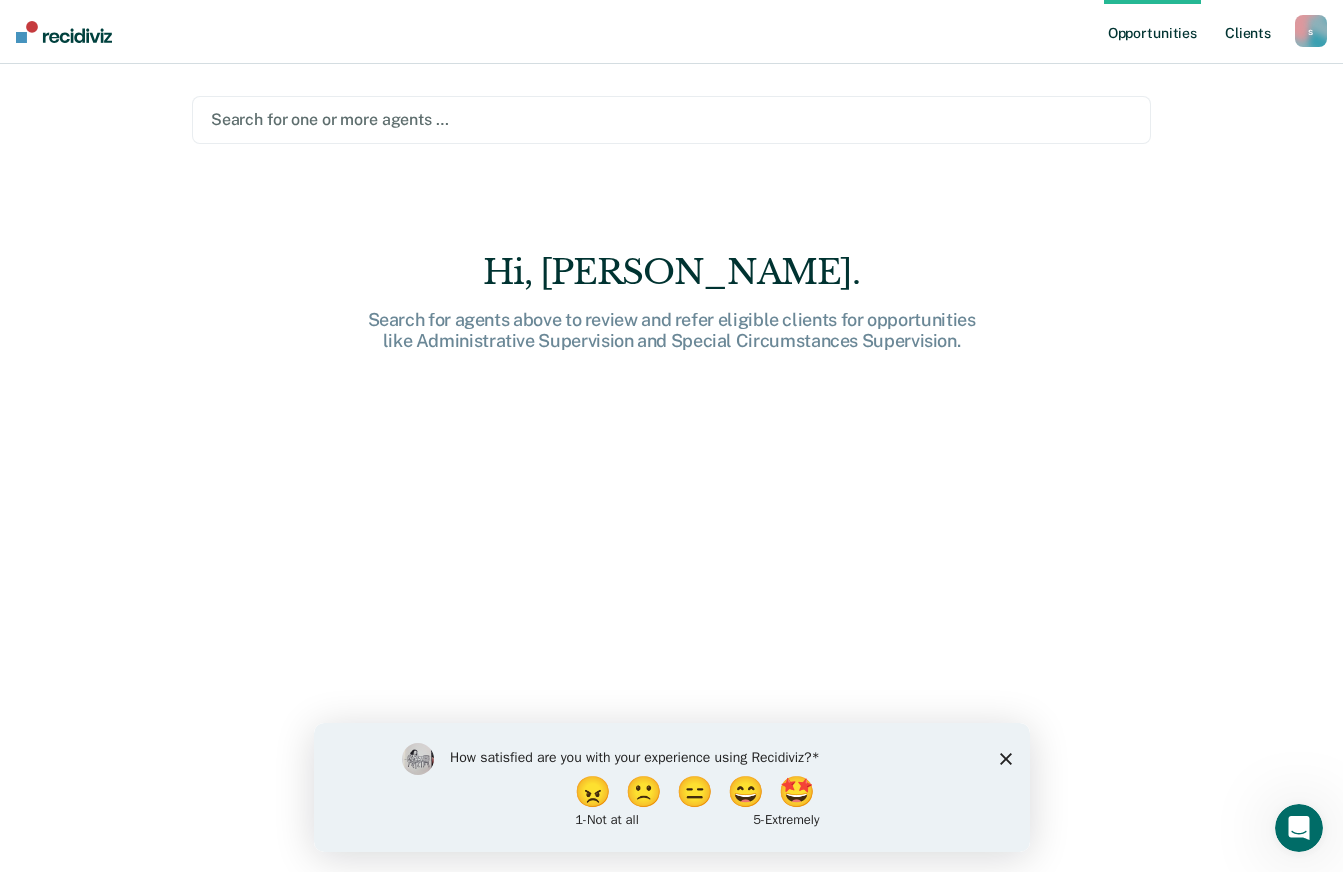 click on "Client s" at bounding box center (1248, 32) 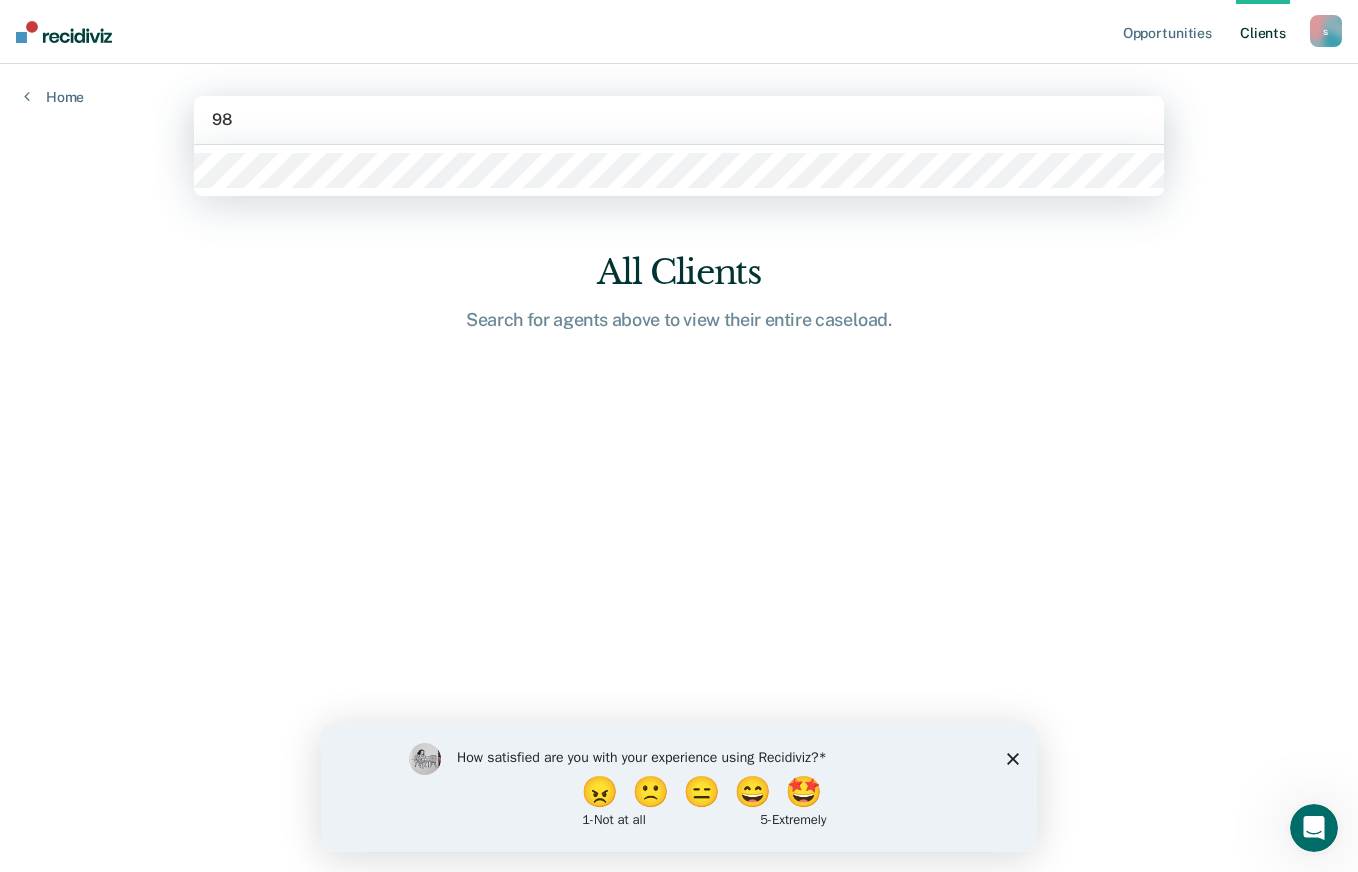 type on "9" 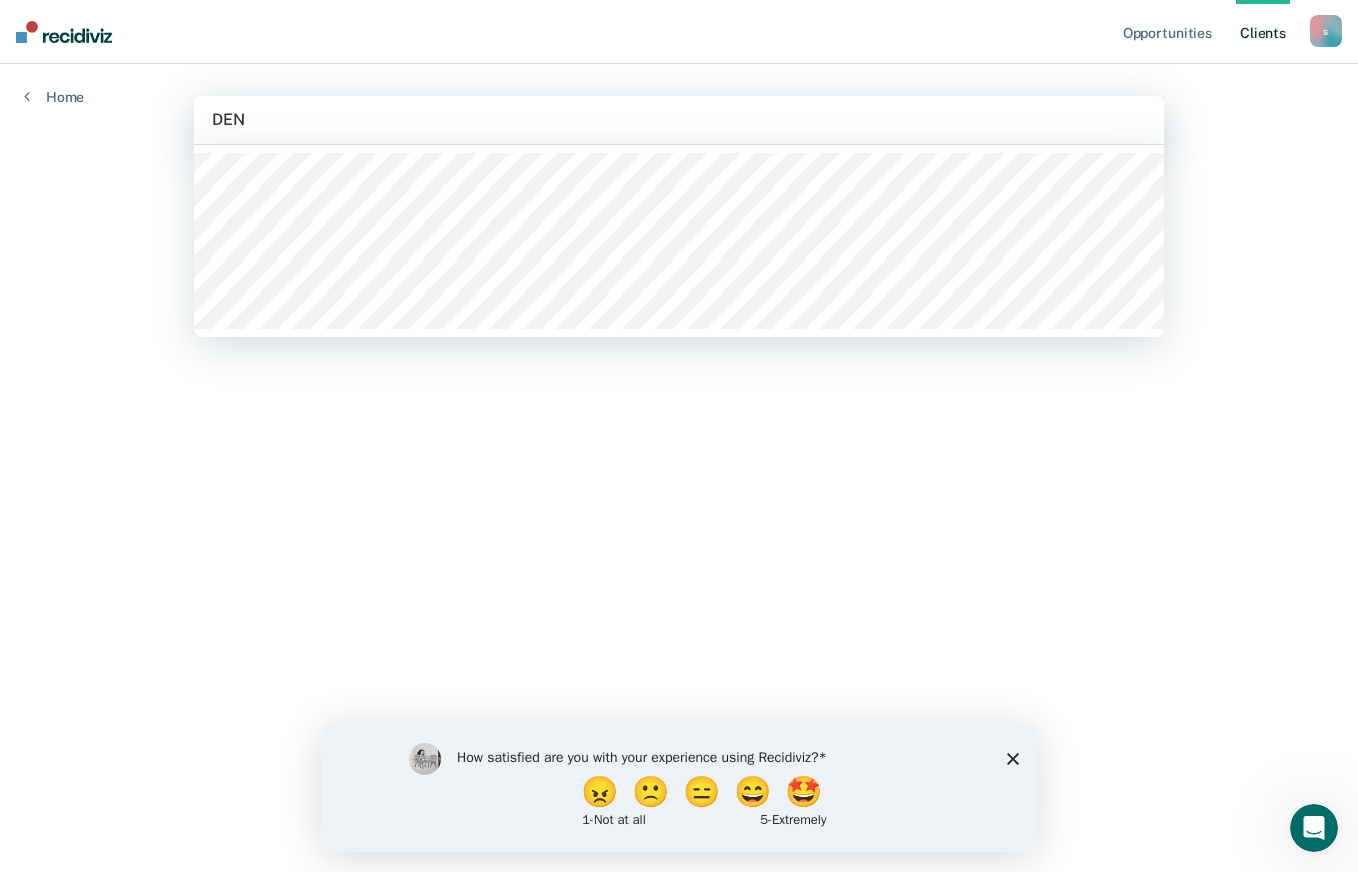 type on "DENN" 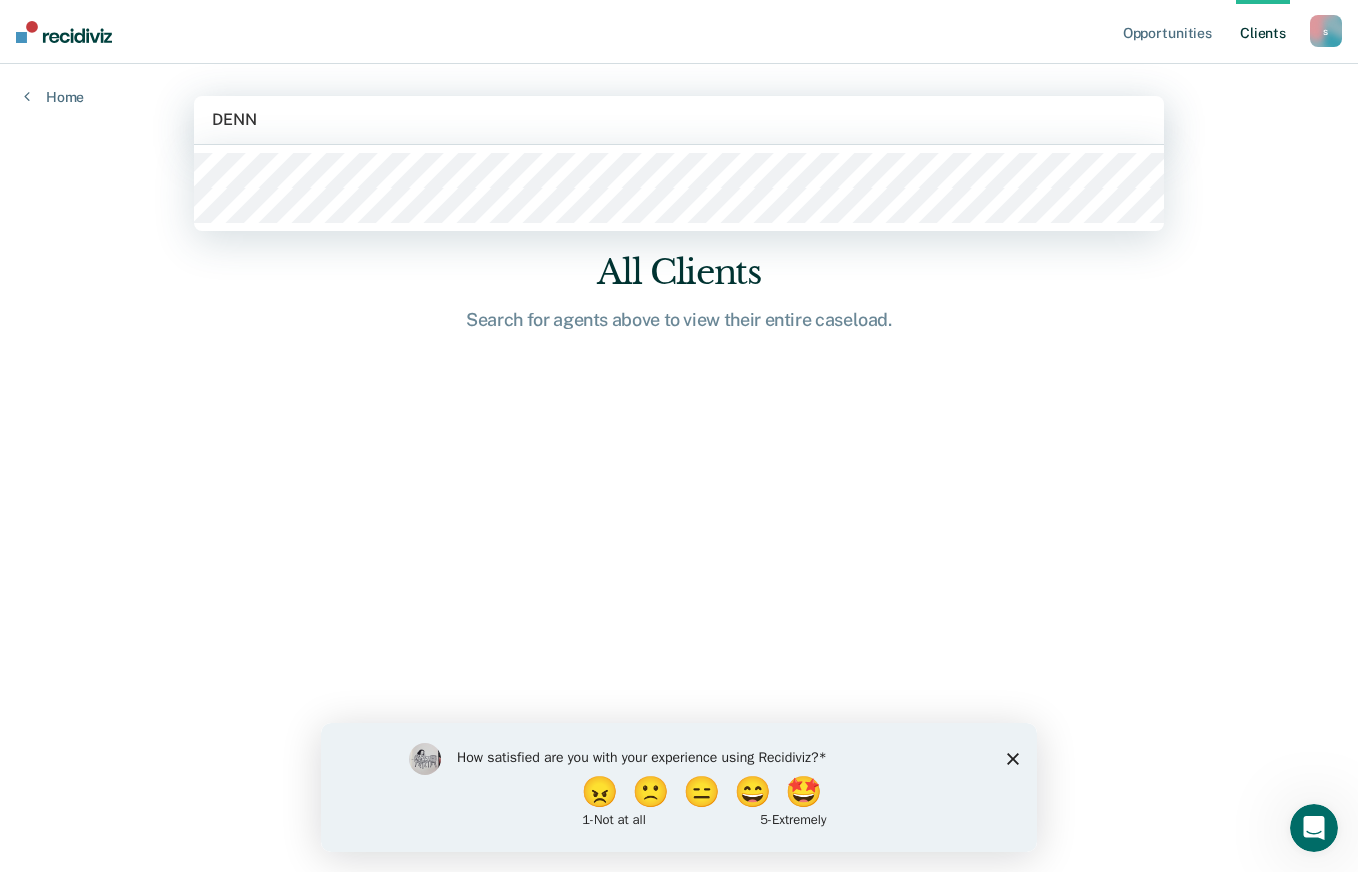 type 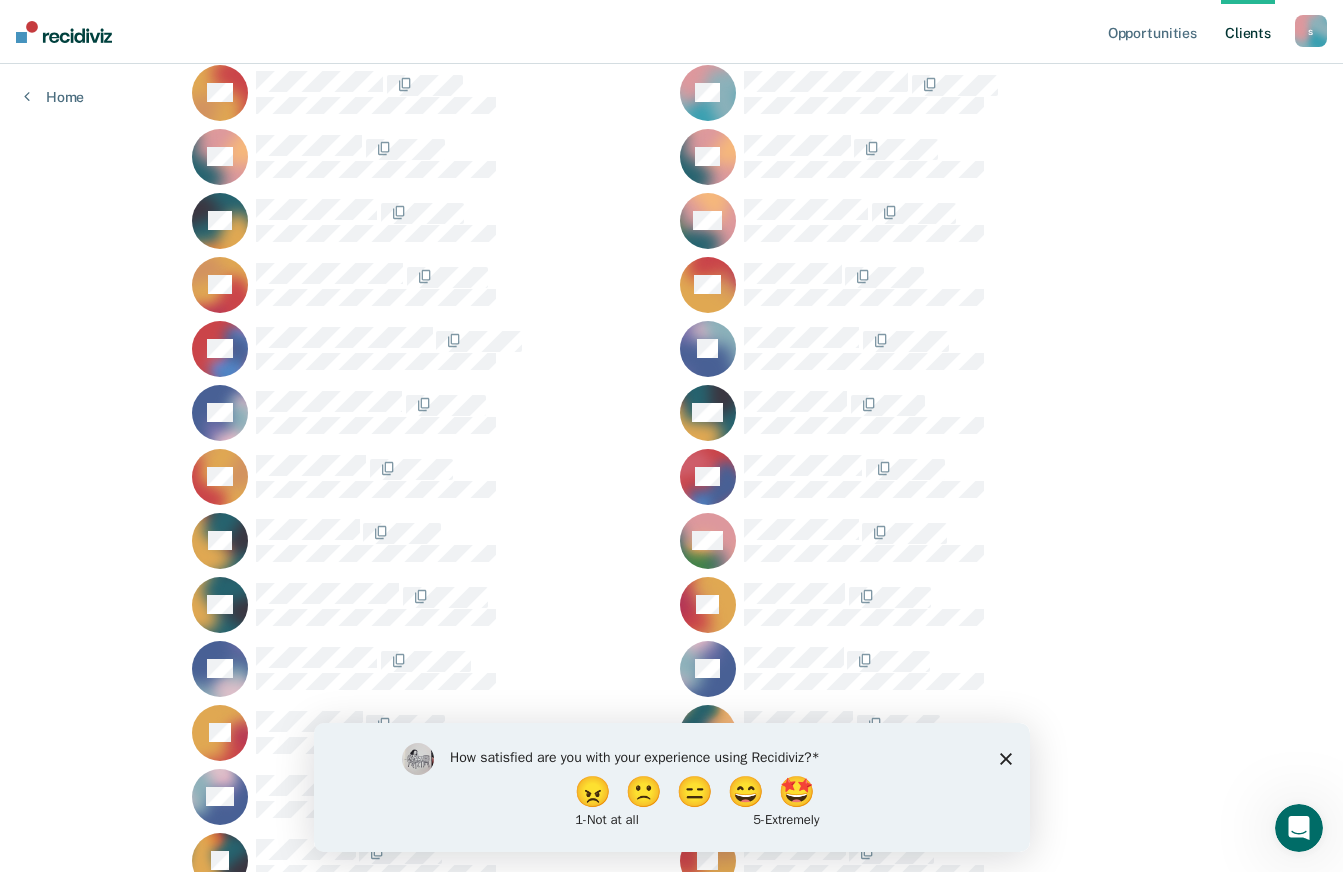 scroll, scrollTop: 234, scrollLeft: 0, axis: vertical 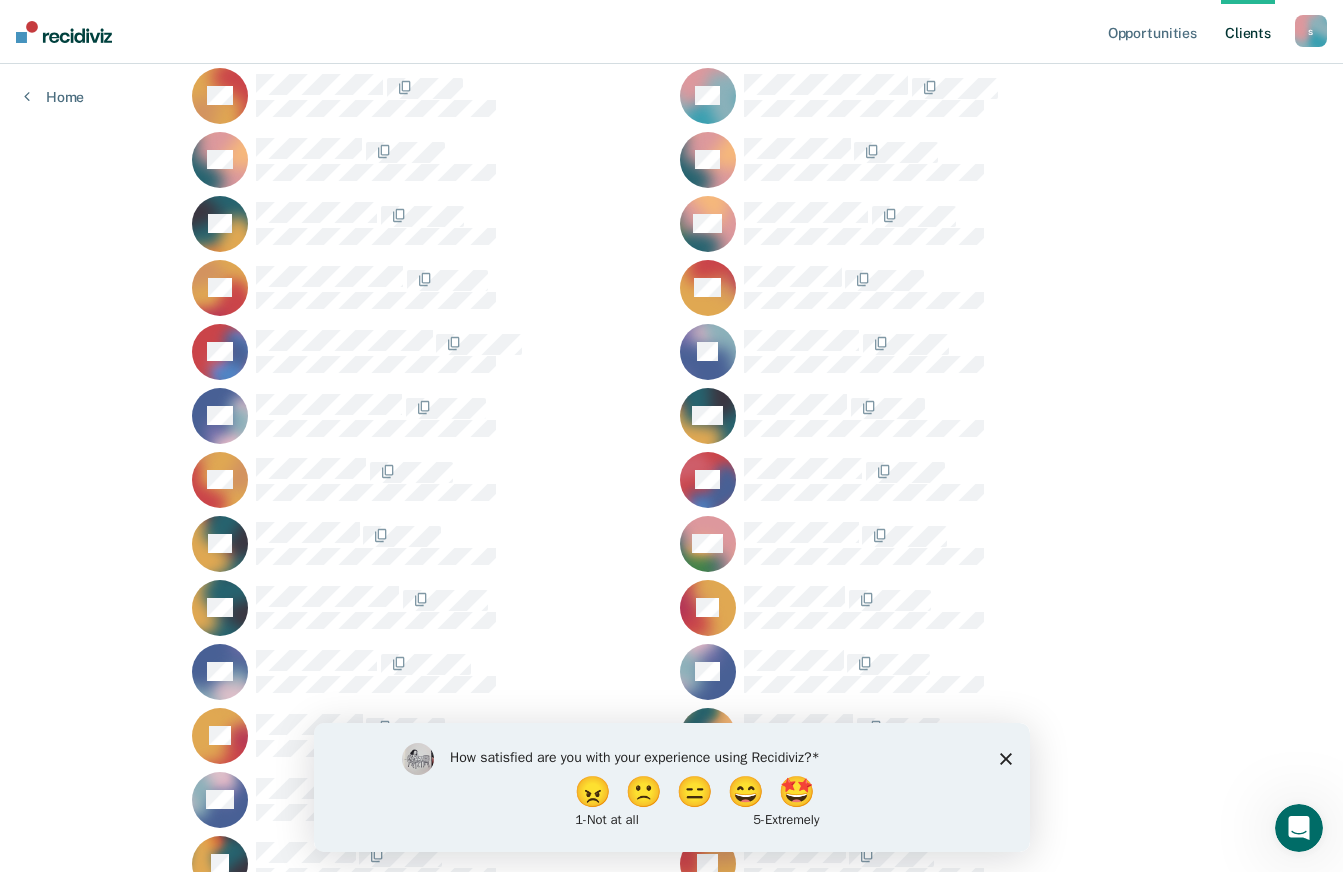 click 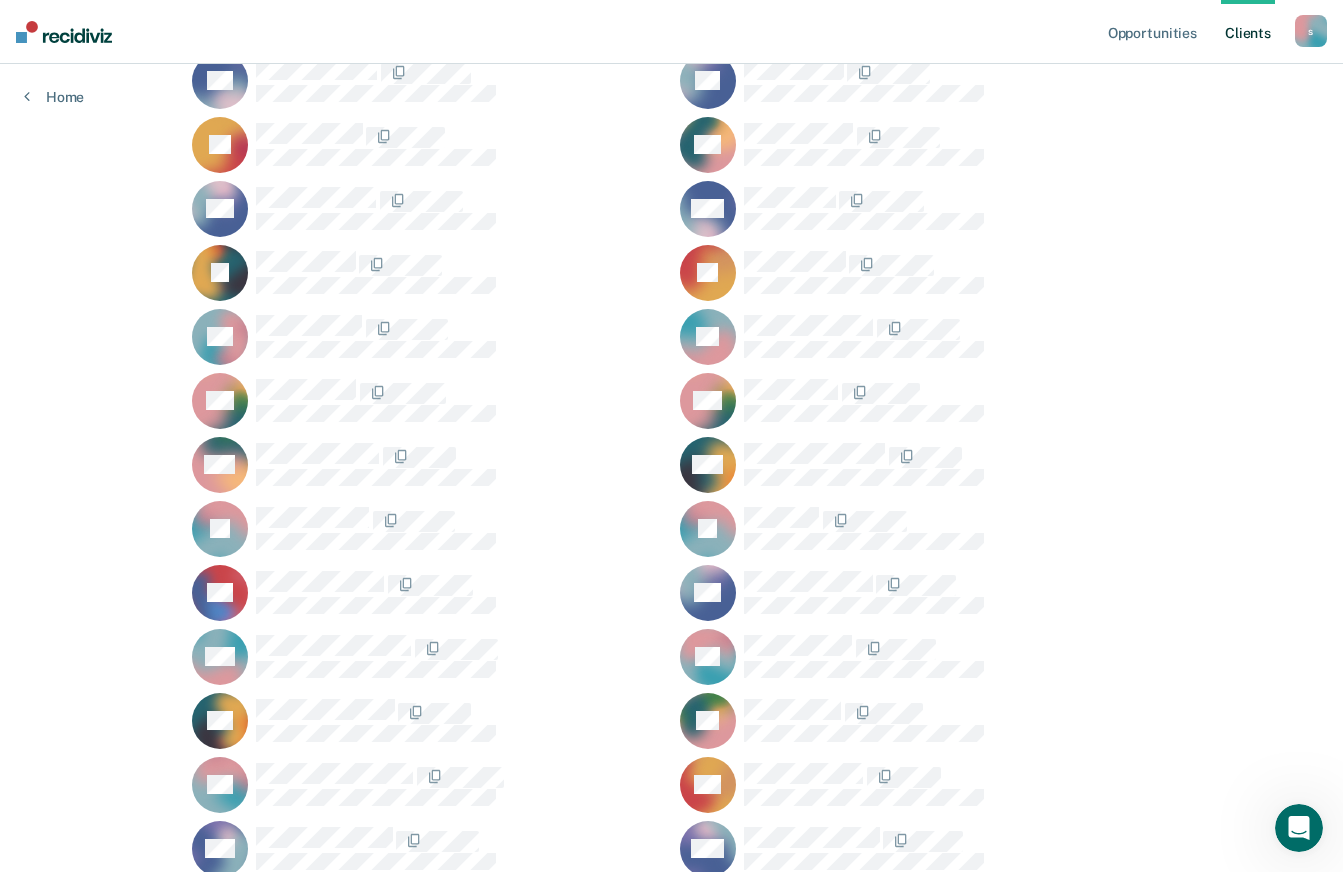 scroll, scrollTop: 822, scrollLeft: 0, axis: vertical 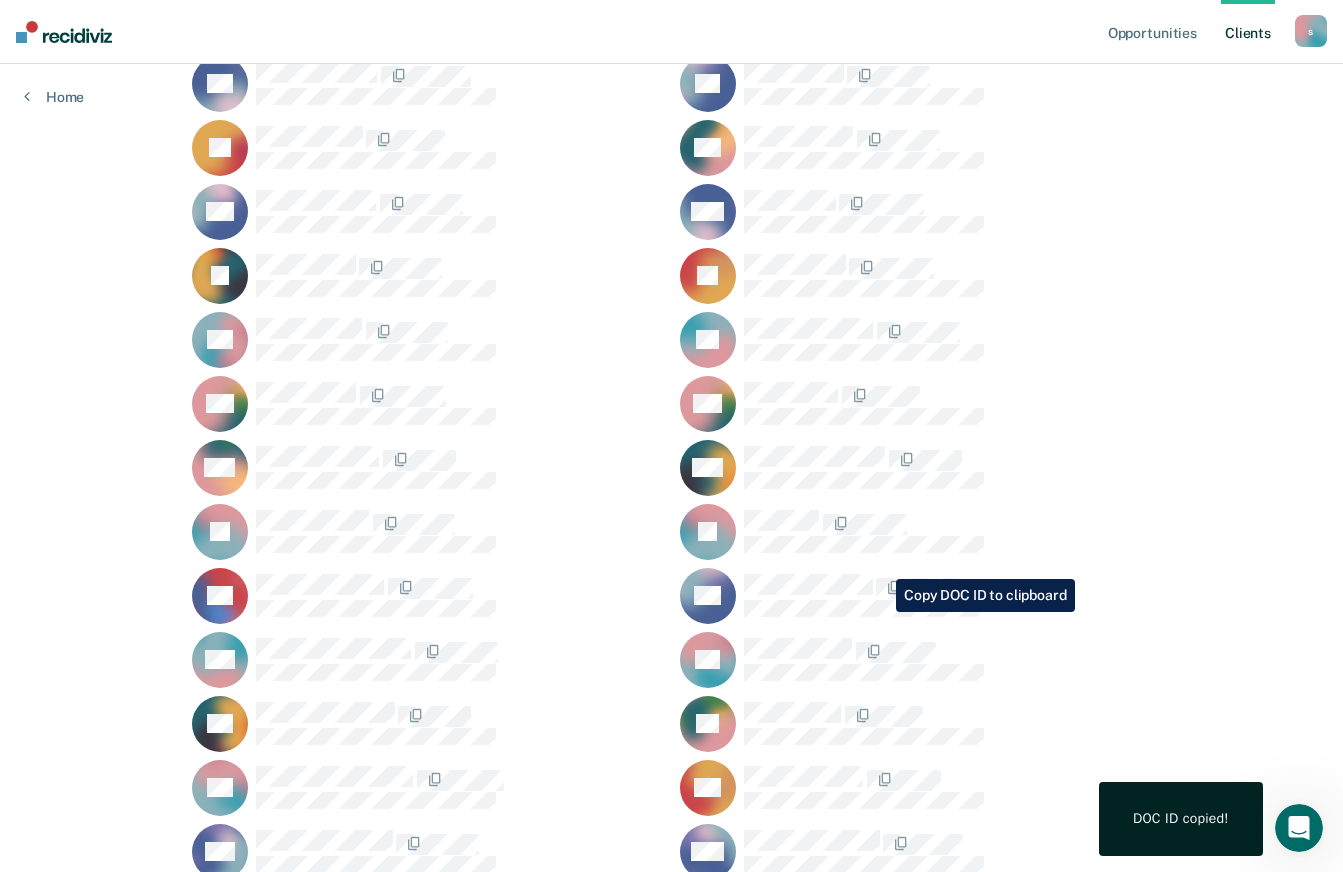 click 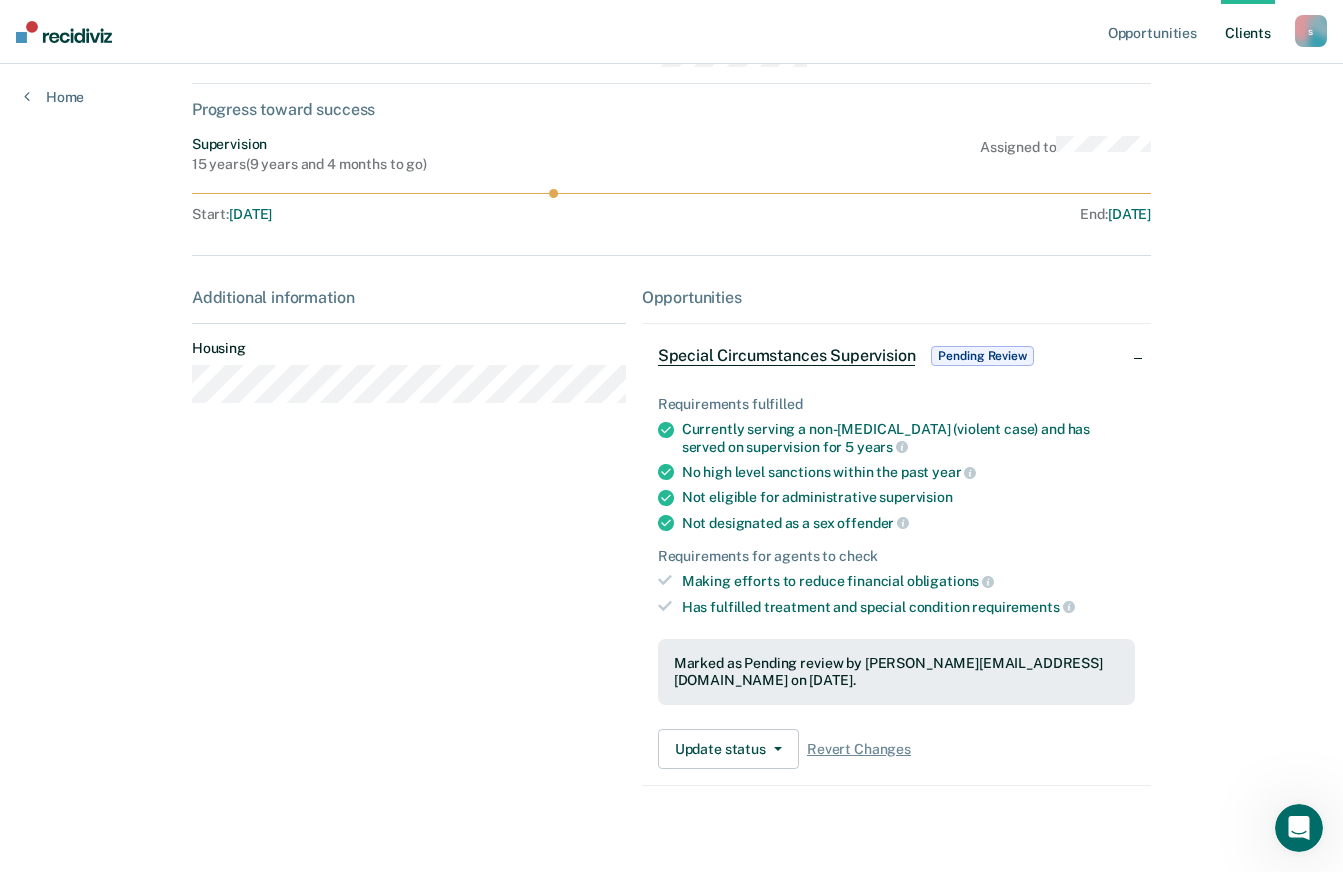 scroll, scrollTop: 114, scrollLeft: 0, axis: vertical 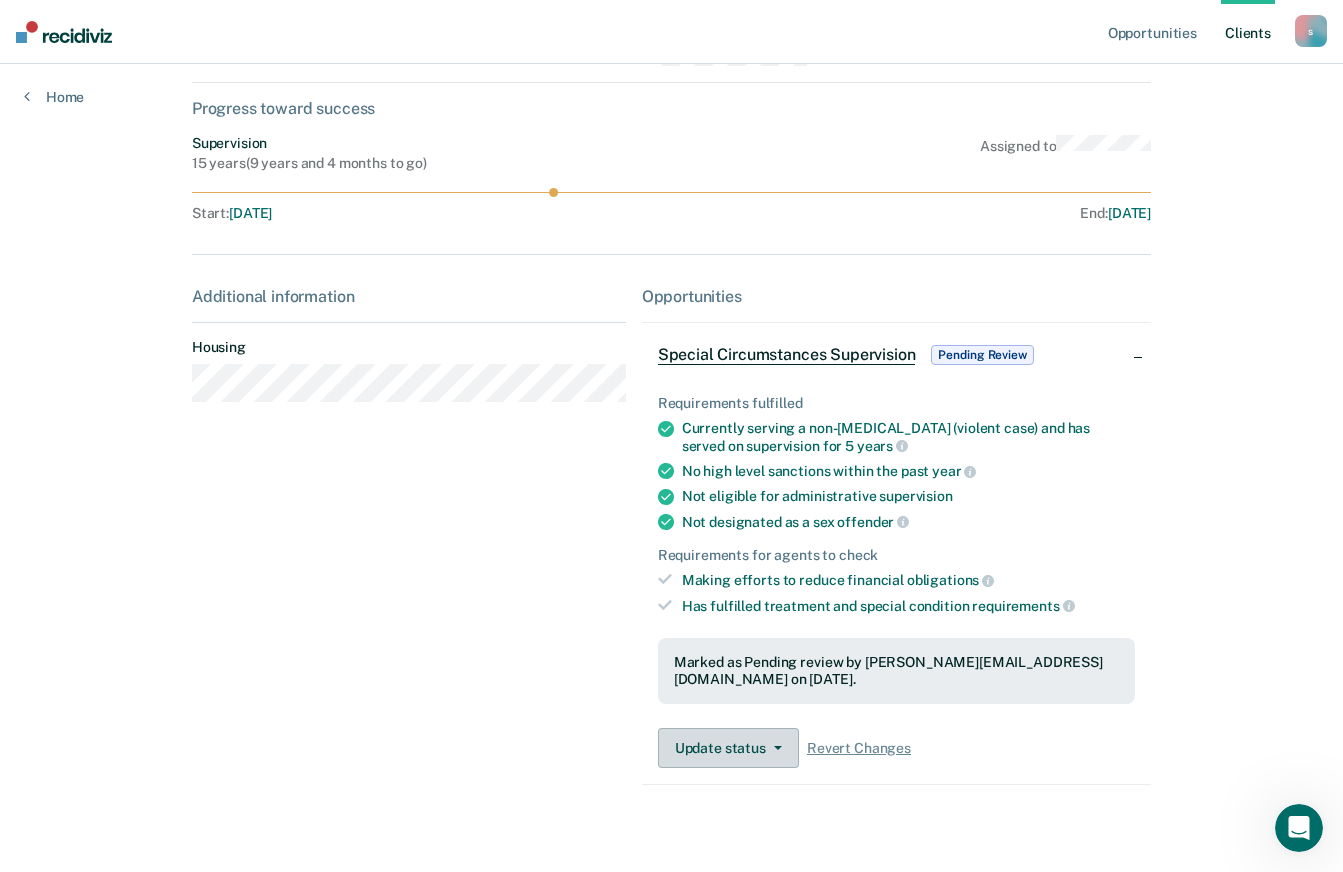 click on "Update status" at bounding box center (728, 748) 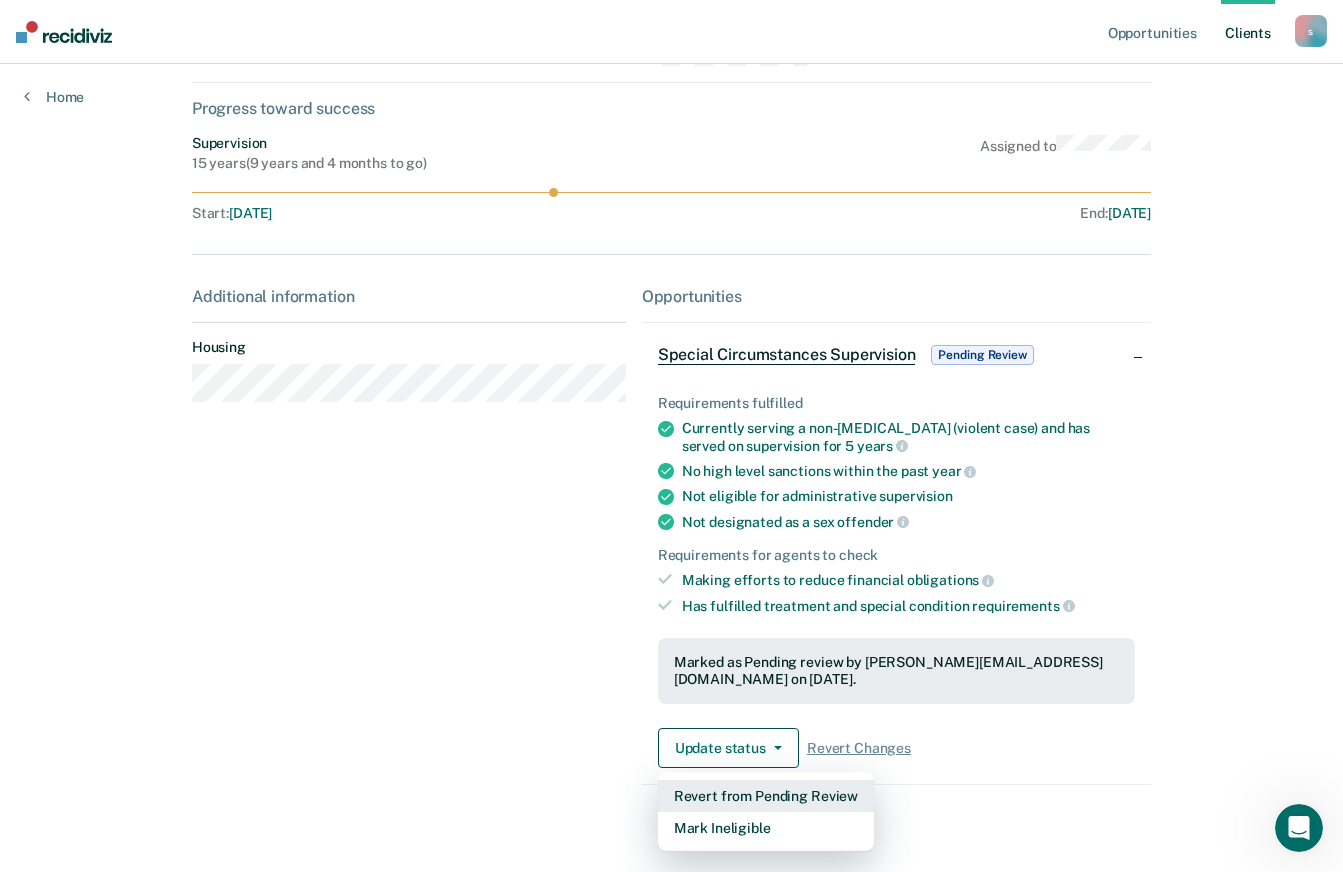 click on "Additional information Housing" at bounding box center (409, 536) 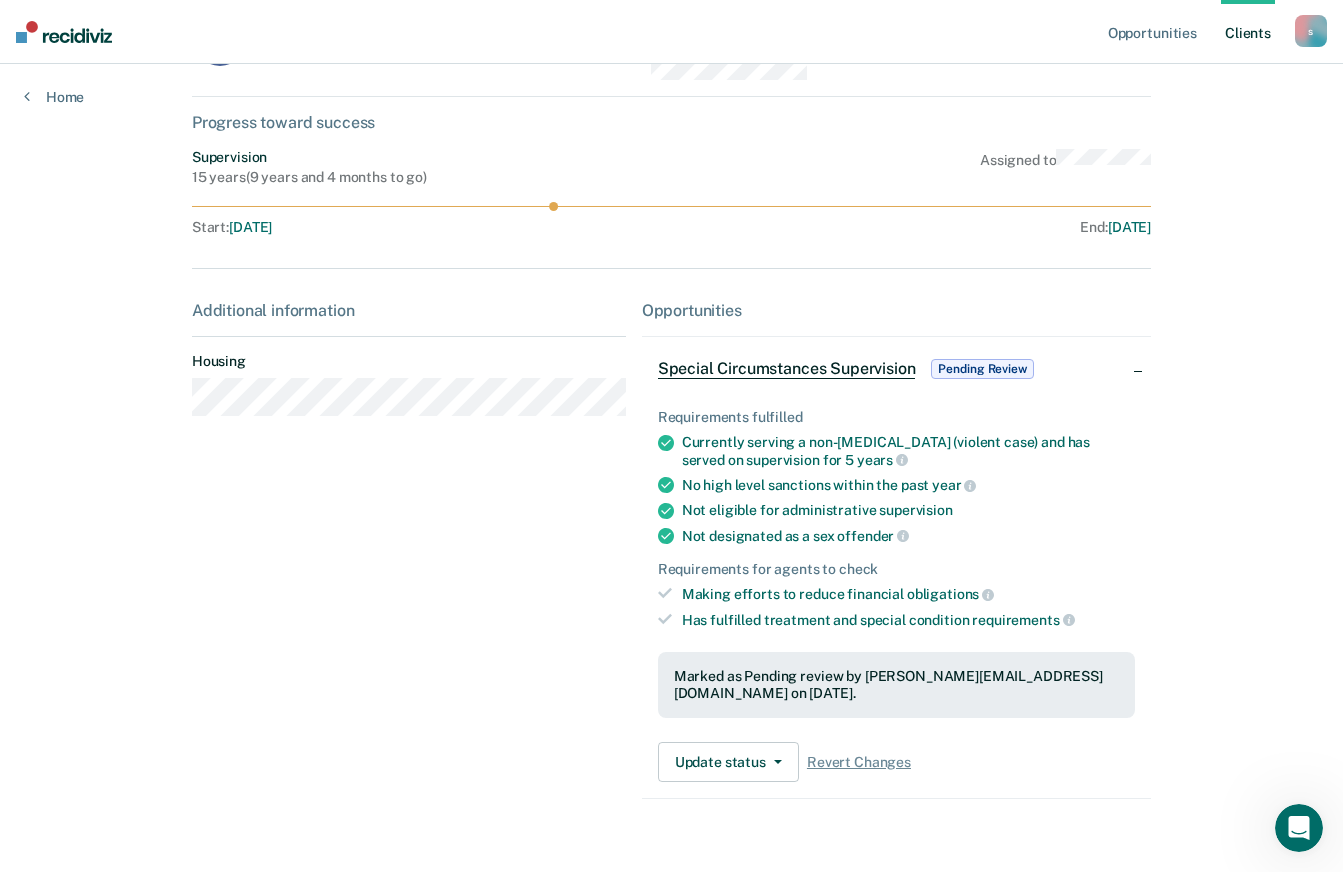 scroll, scrollTop: 0, scrollLeft: 0, axis: both 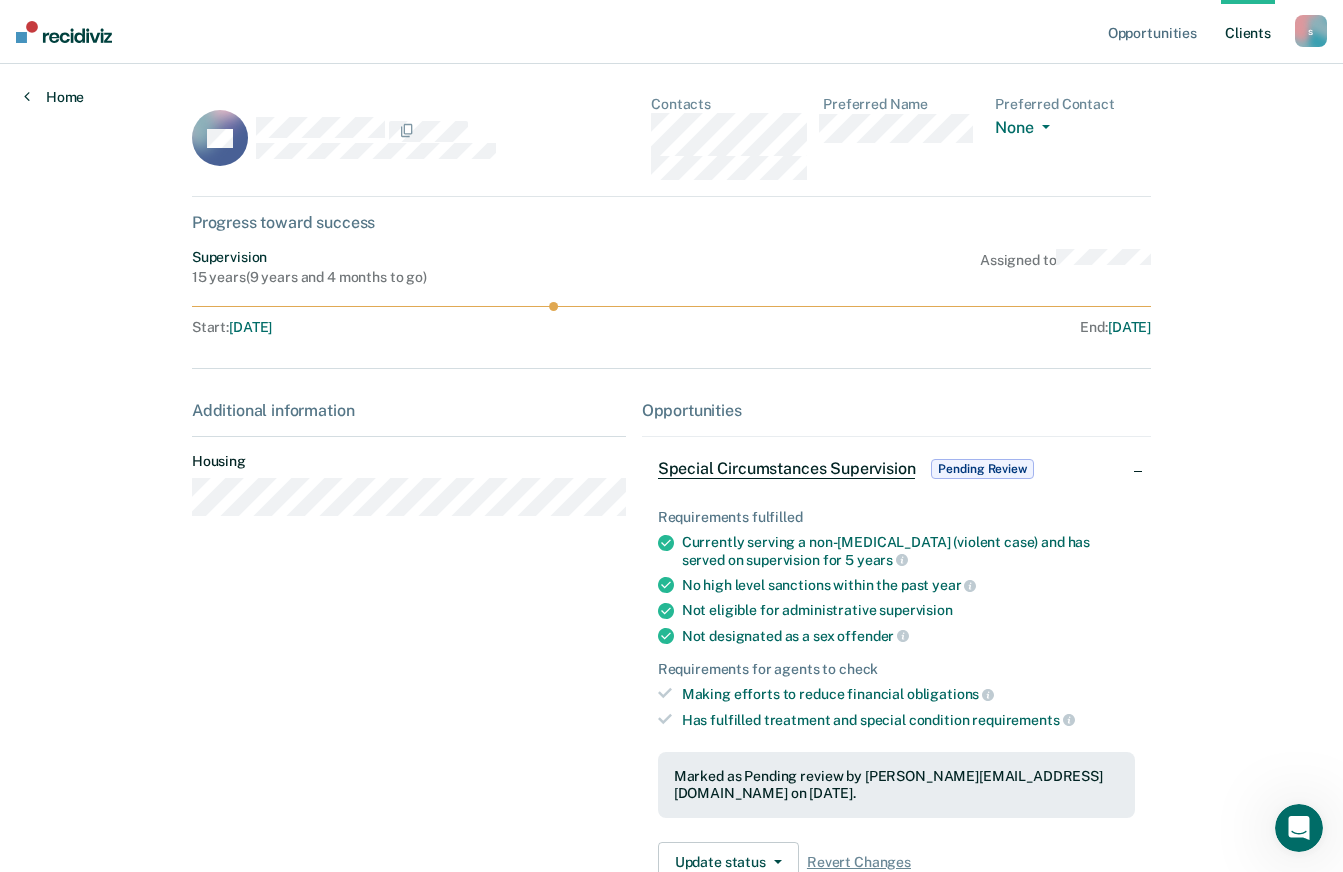 click on "Home" at bounding box center (54, 97) 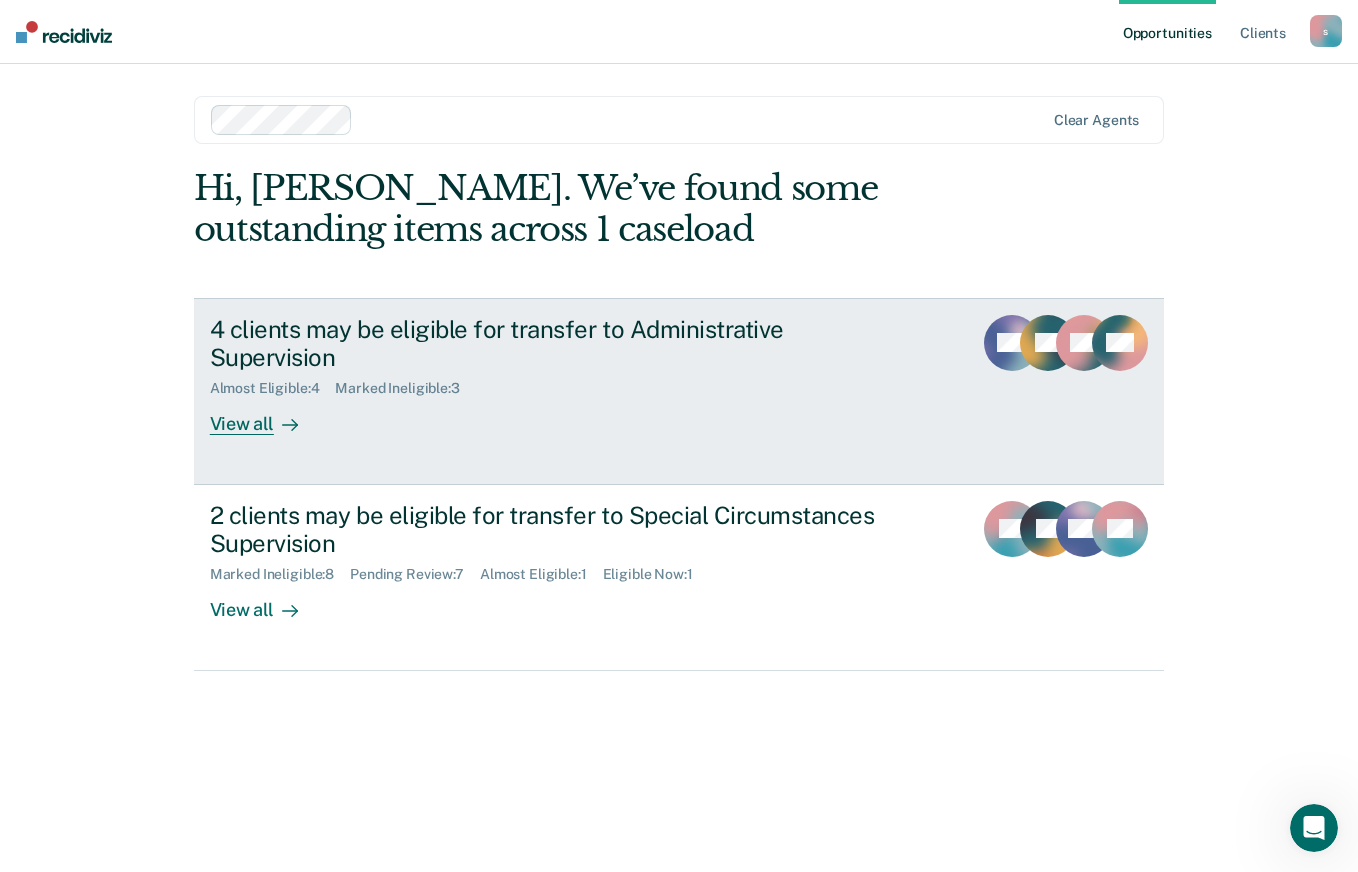click on "View all" at bounding box center (266, 416) 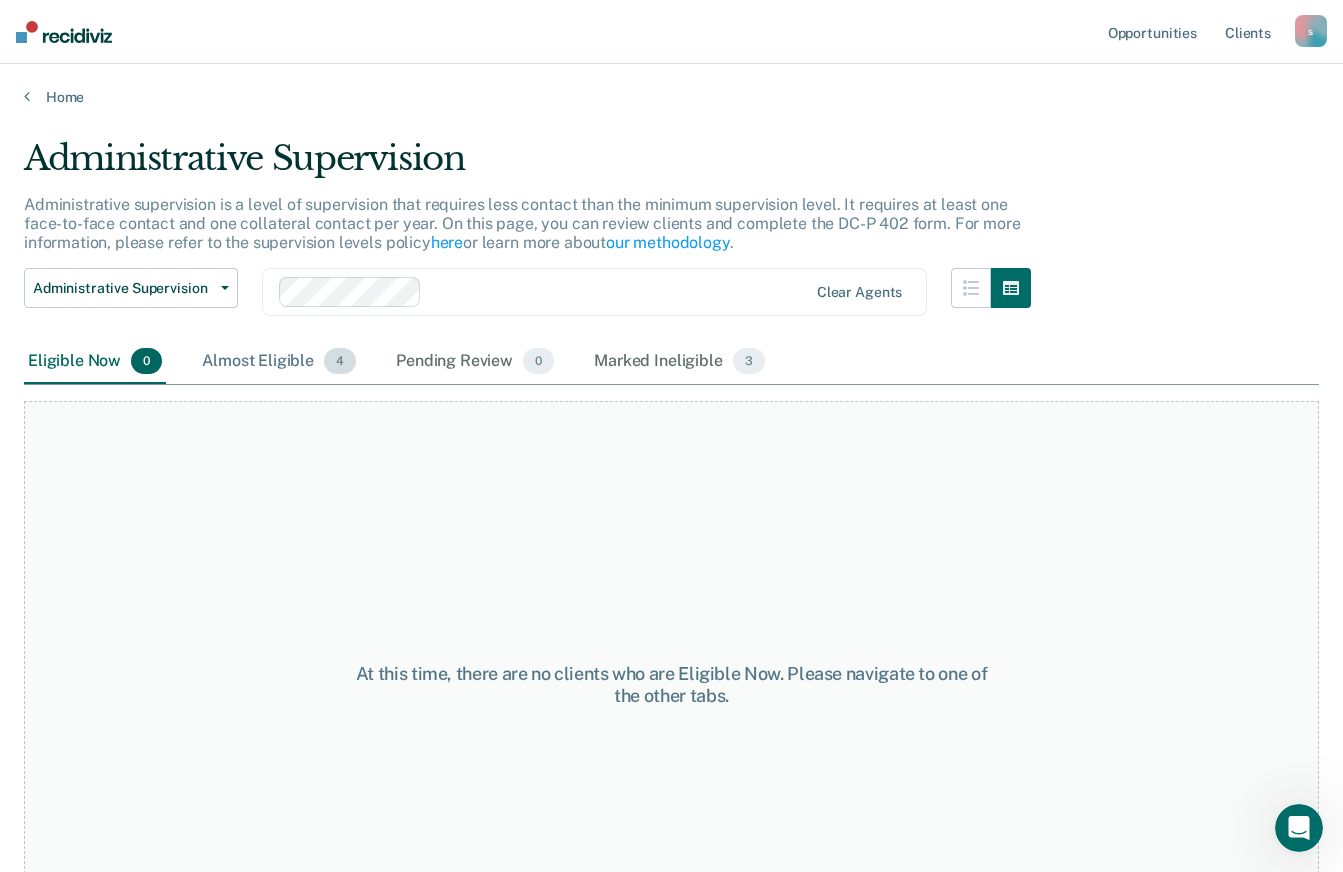 click on "Almost Eligible 4" at bounding box center (279, 362) 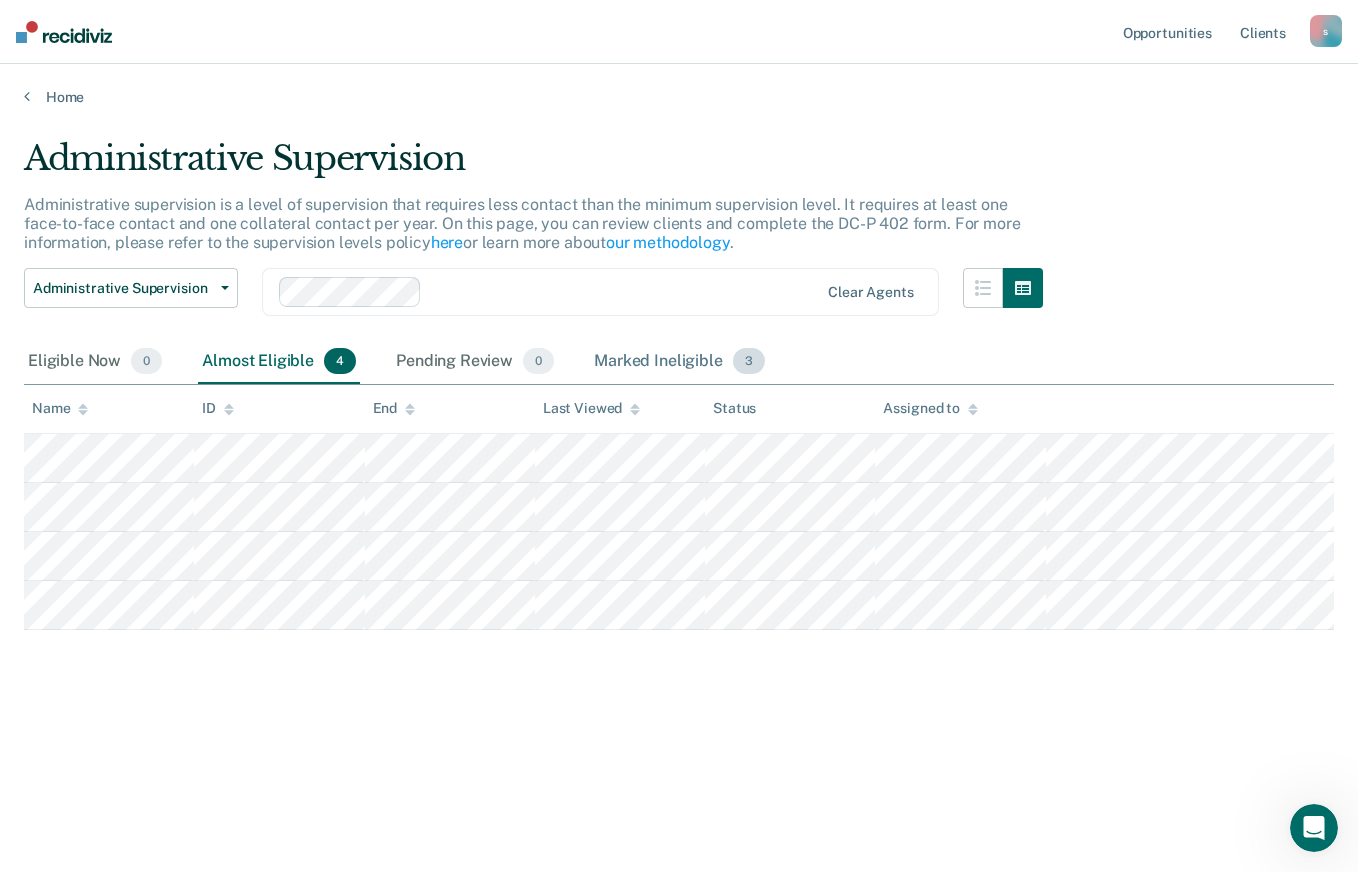 click on "Marked Ineligible 3" at bounding box center (679, 362) 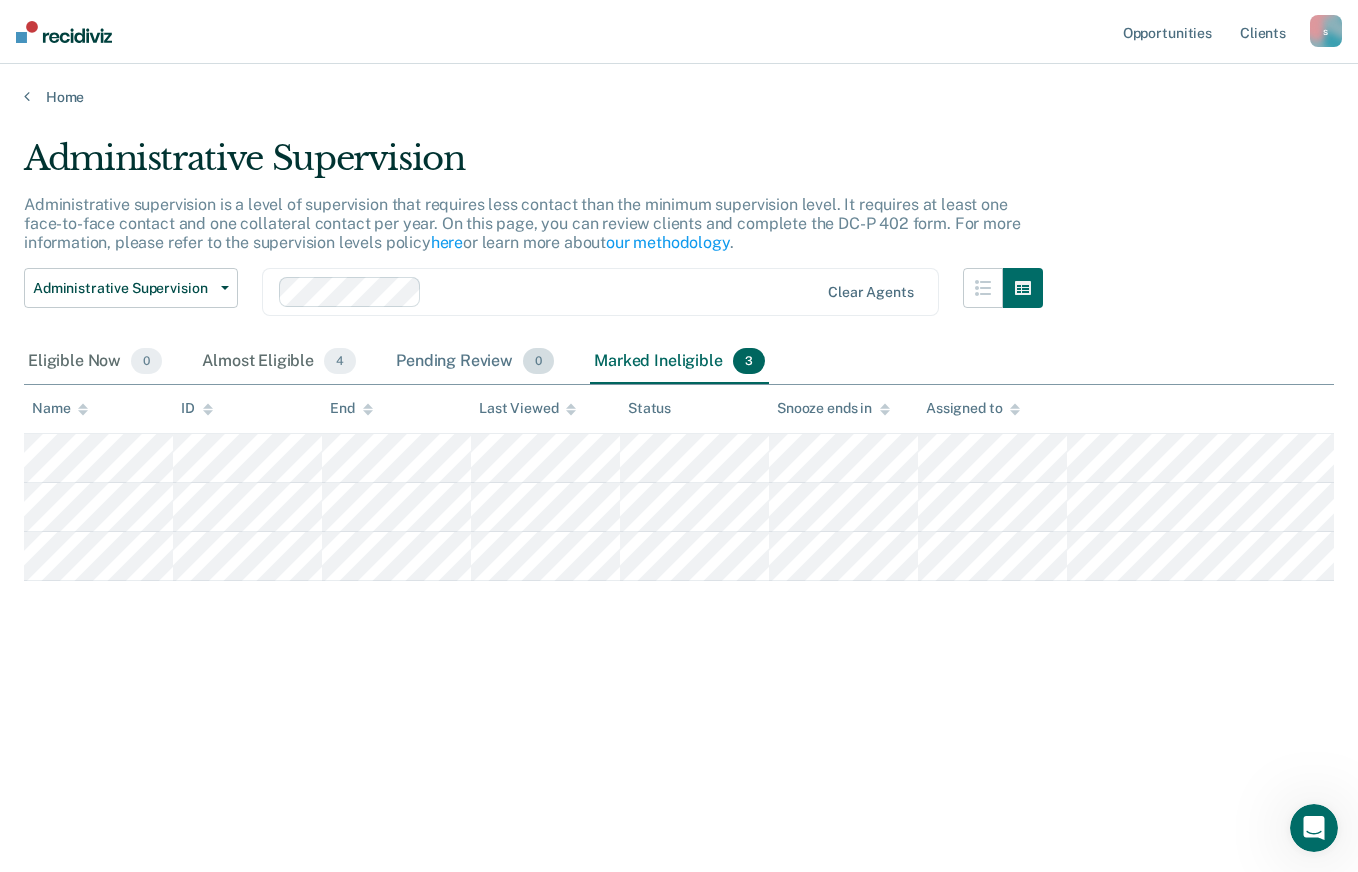 click on "Pending Review 0" at bounding box center [475, 362] 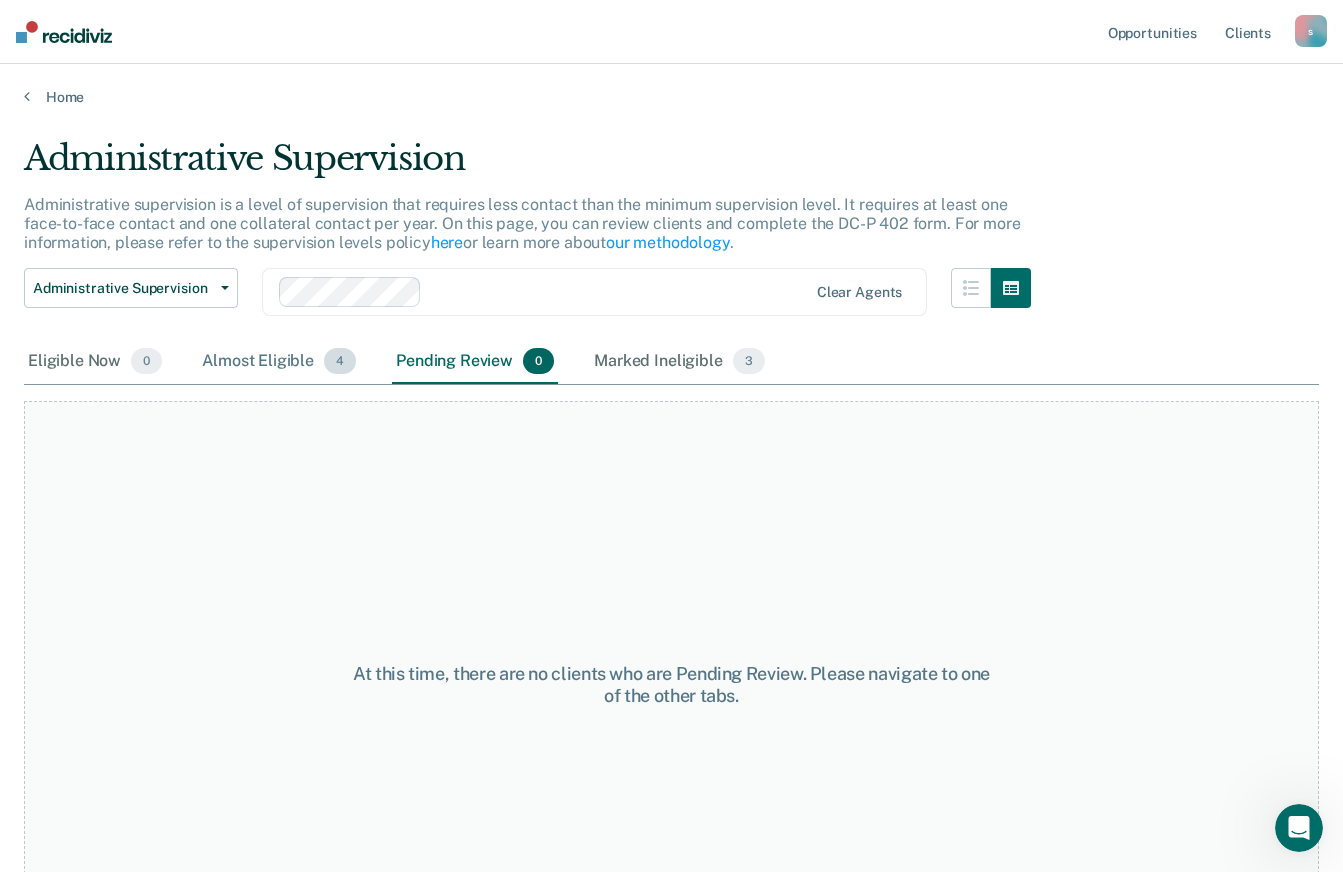 click on "Almost Eligible 4" at bounding box center [279, 362] 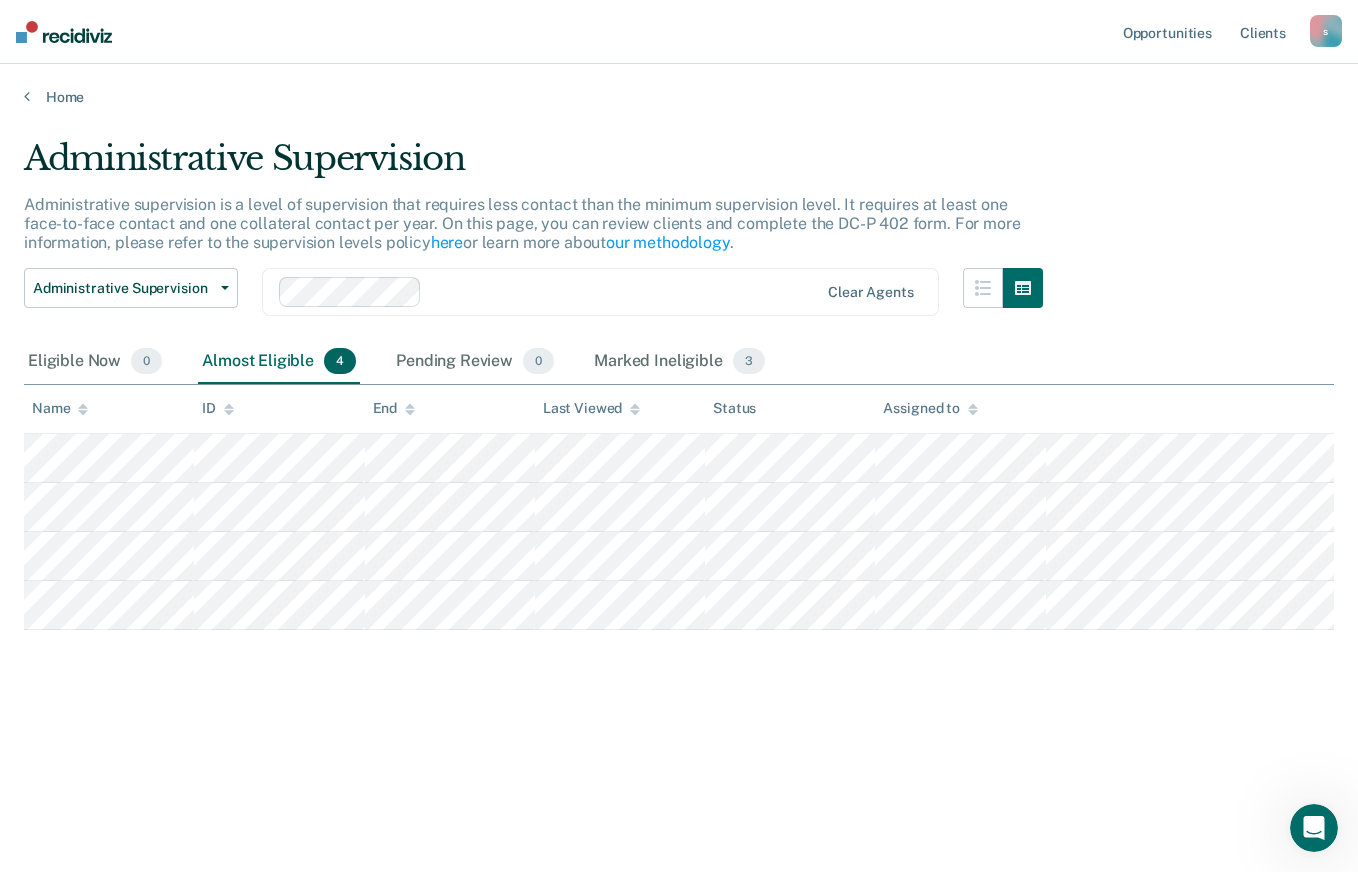 click on "Home" at bounding box center [679, 97] 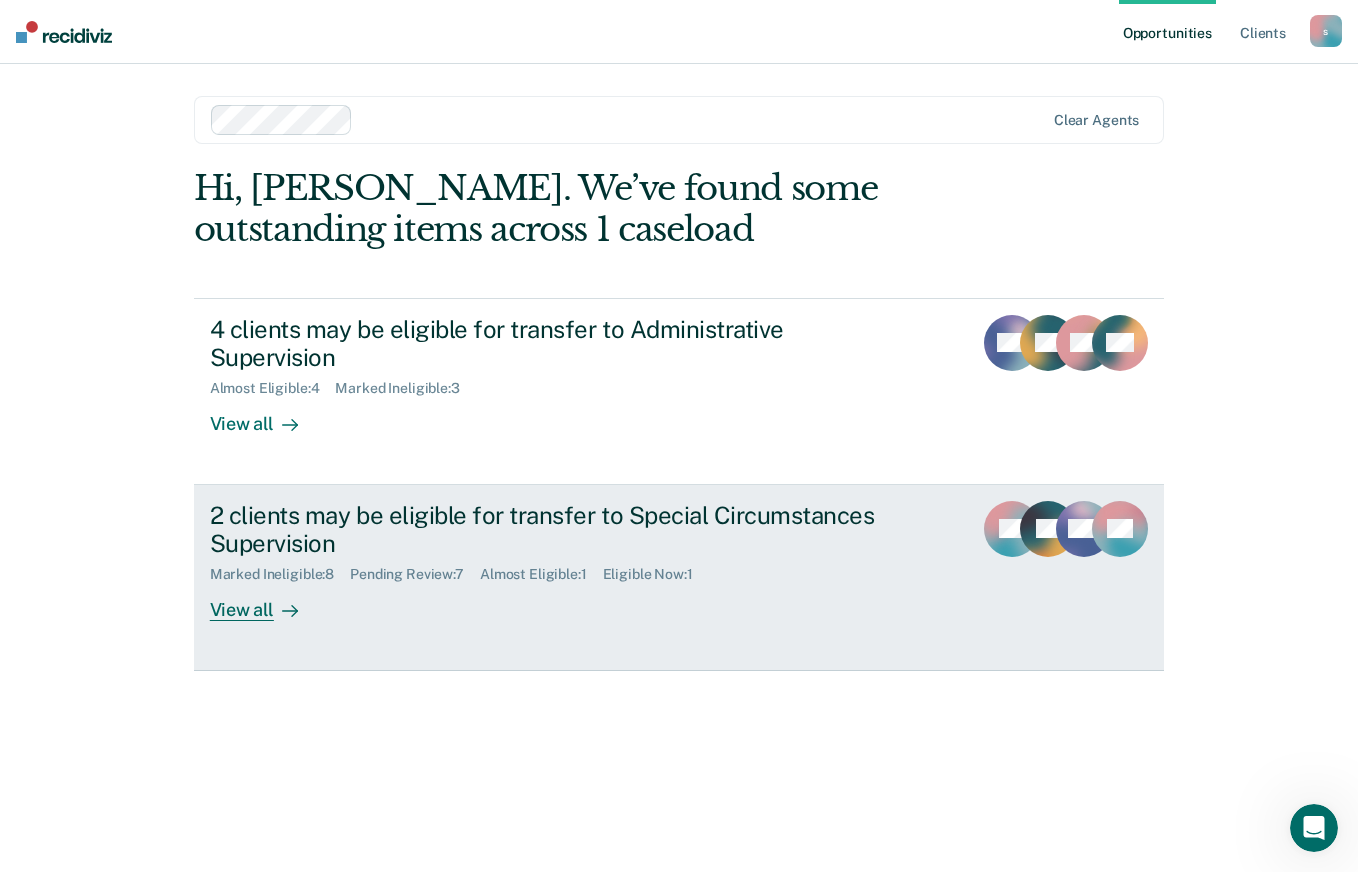 click on "2 clients may be eligible for transfer to Special Circumstances Supervision Marked Ineligible :  8 Pending Review :  7 Almost Eligible :  1 Eligible Now :  1 View all   SA TB HW SS" at bounding box center (679, 578) 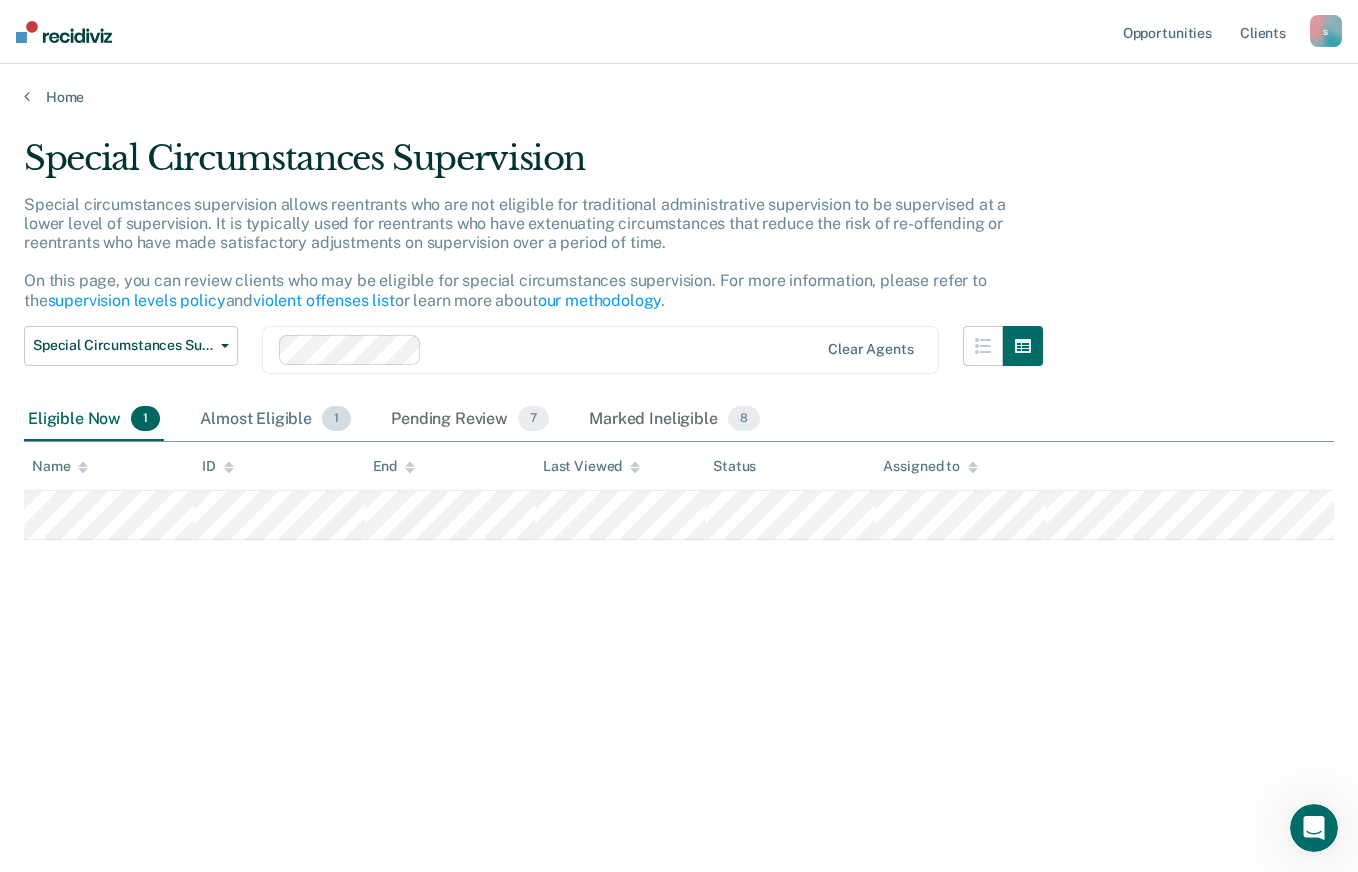 click on "Almost Eligible 1" at bounding box center [275, 420] 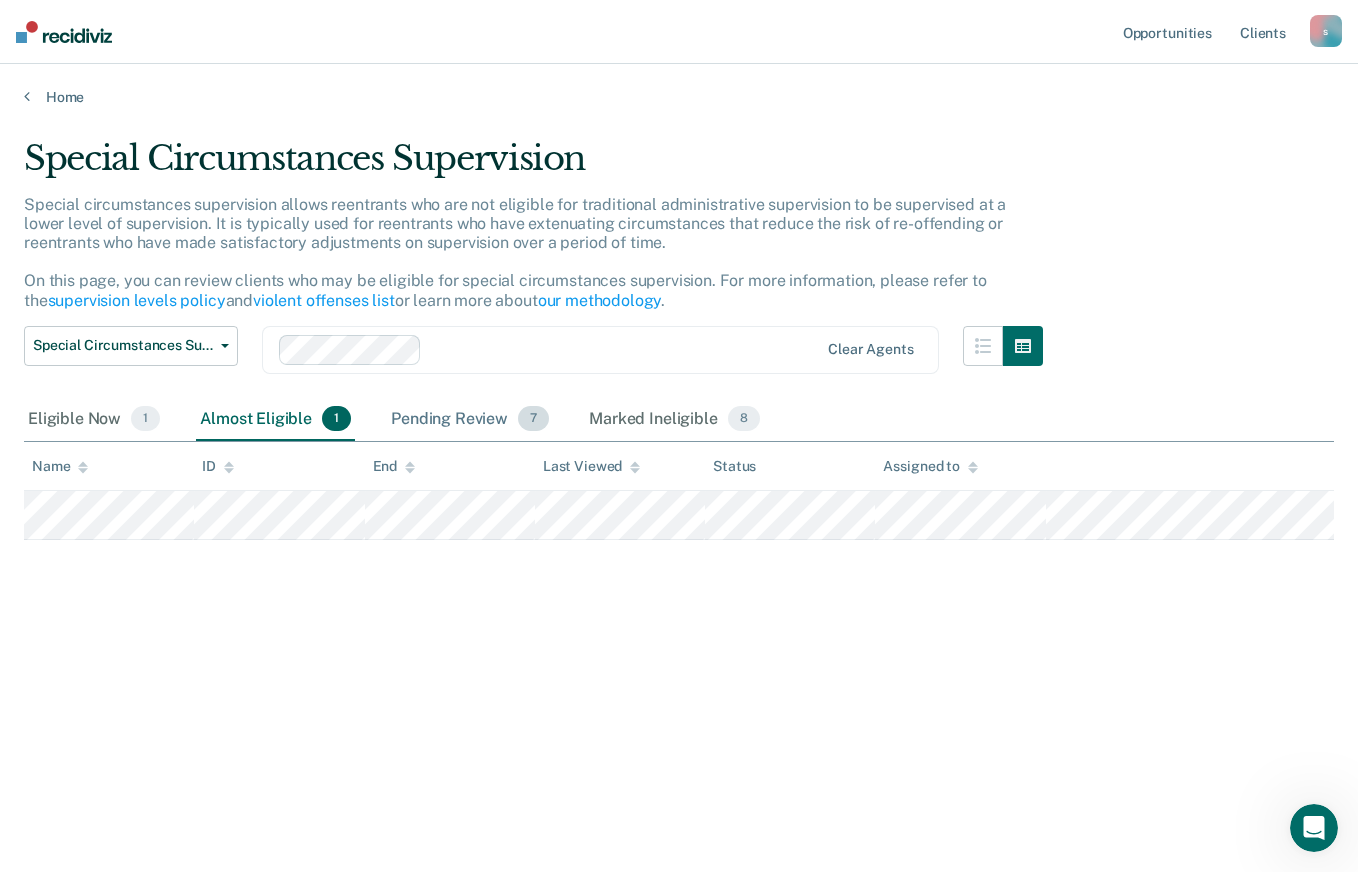 click on "Pending Review 7" at bounding box center [470, 420] 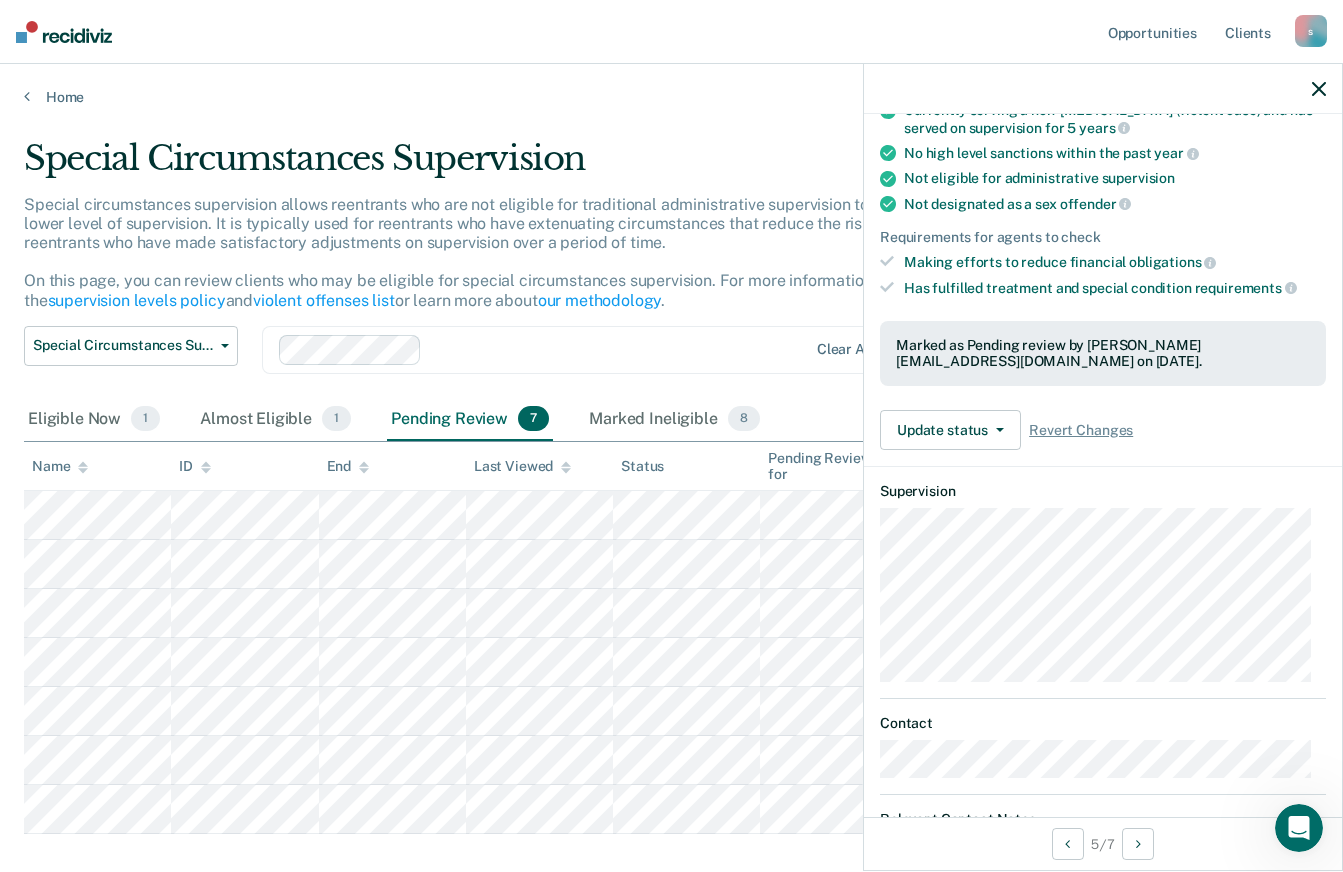 scroll, scrollTop: 269, scrollLeft: 0, axis: vertical 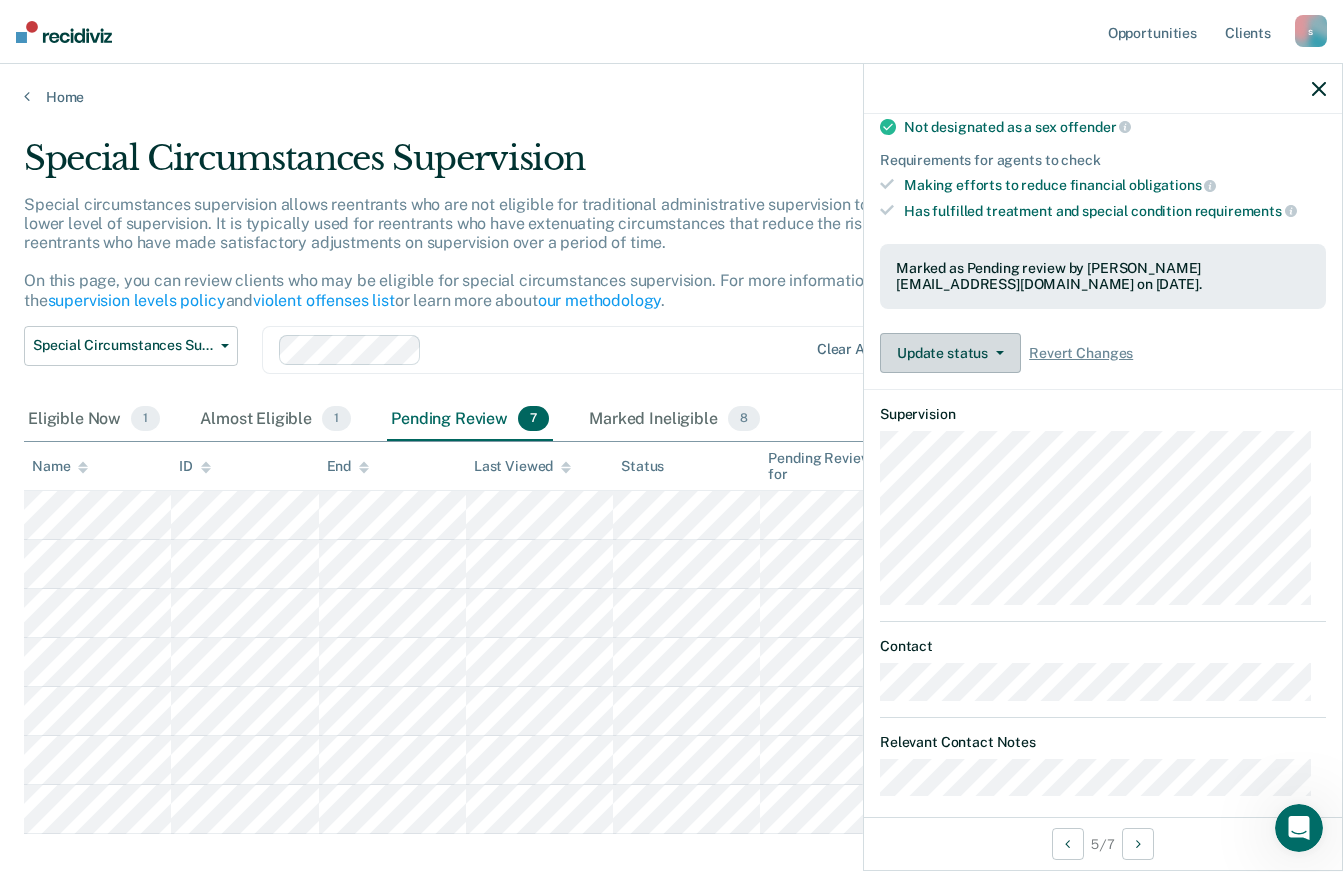 click on "Update status" at bounding box center [950, 353] 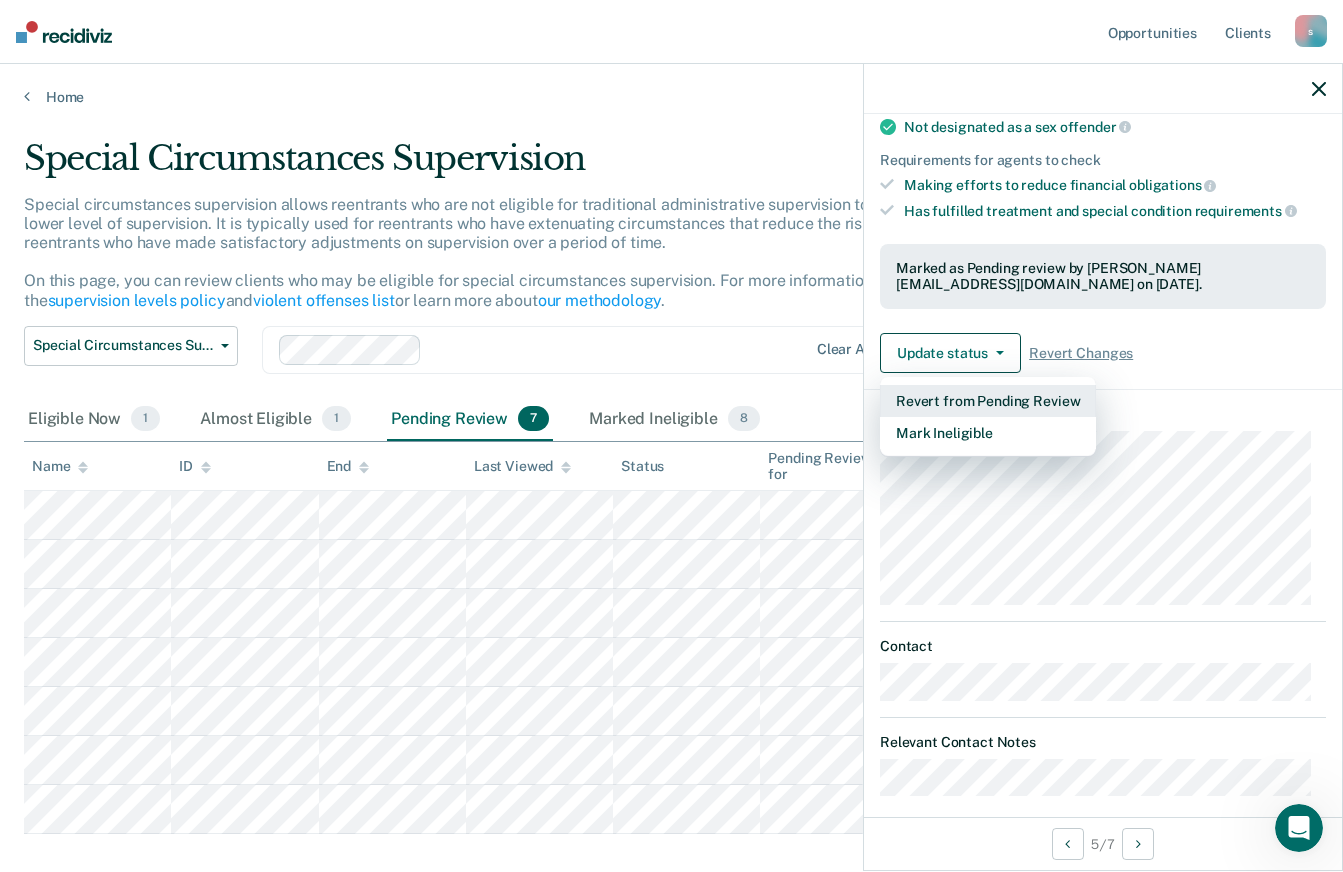click on "Revert from Pending Review" at bounding box center [988, 401] 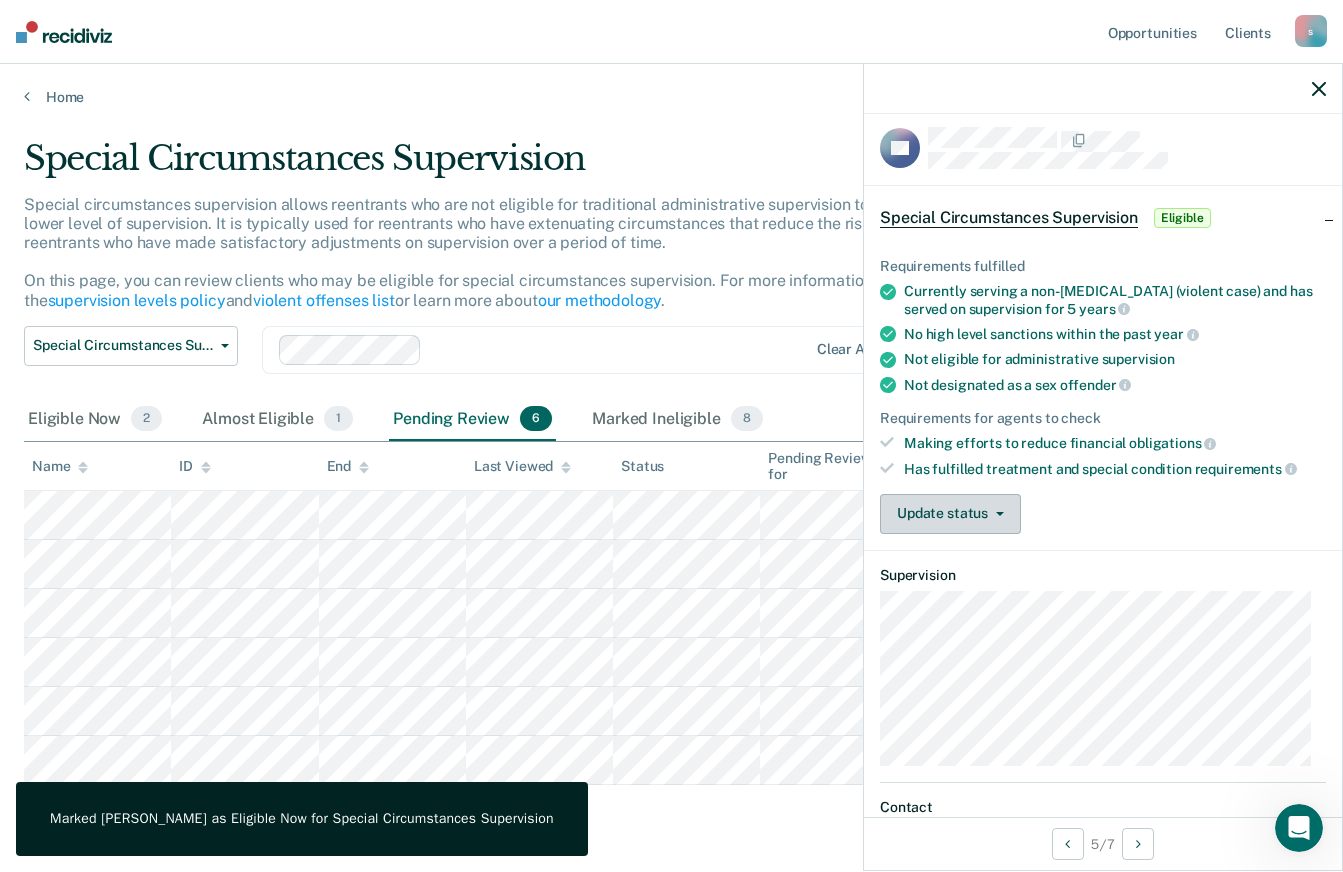 scroll, scrollTop: 0, scrollLeft: 0, axis: both 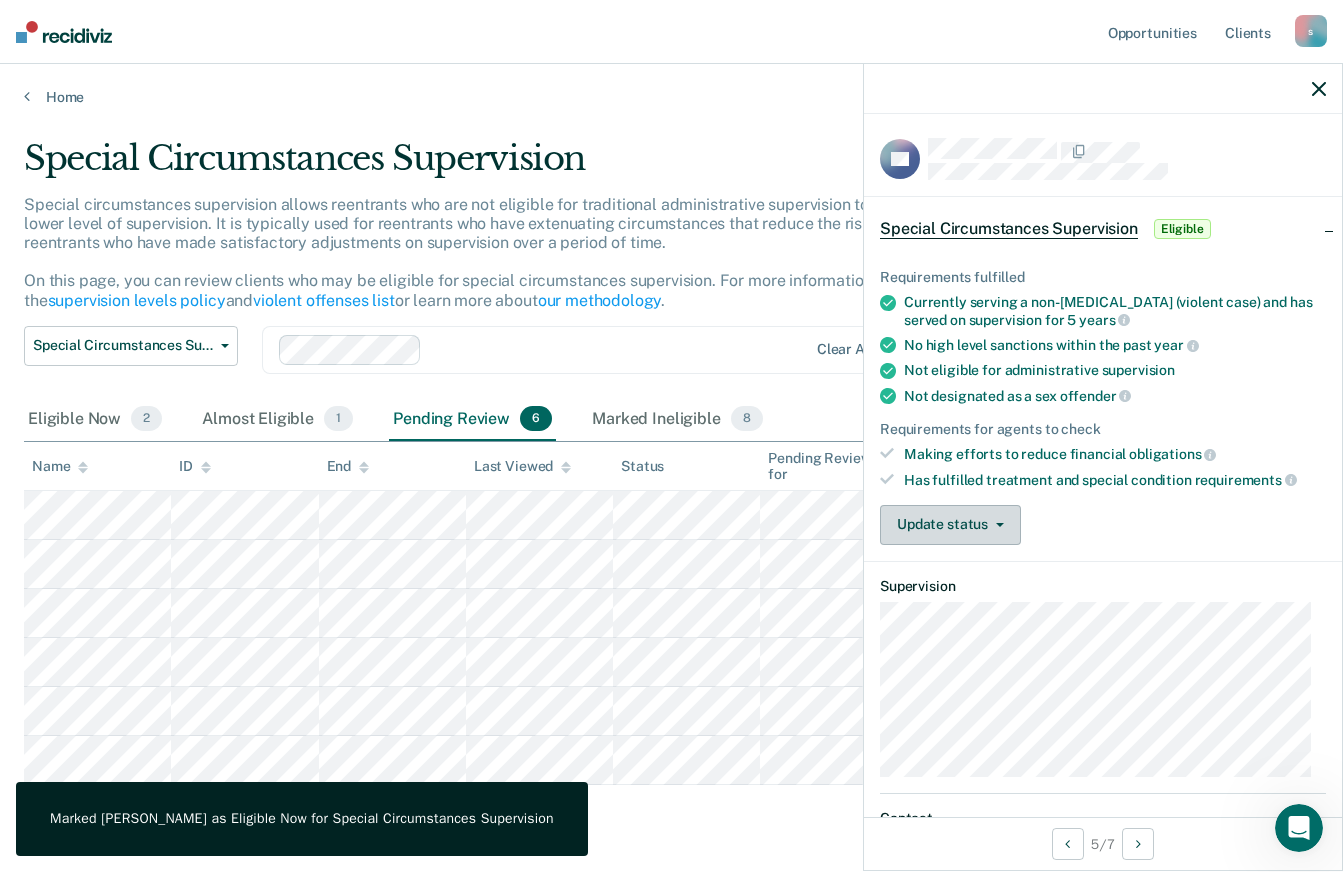 click on "Update status" at bounding box center (950, 525) 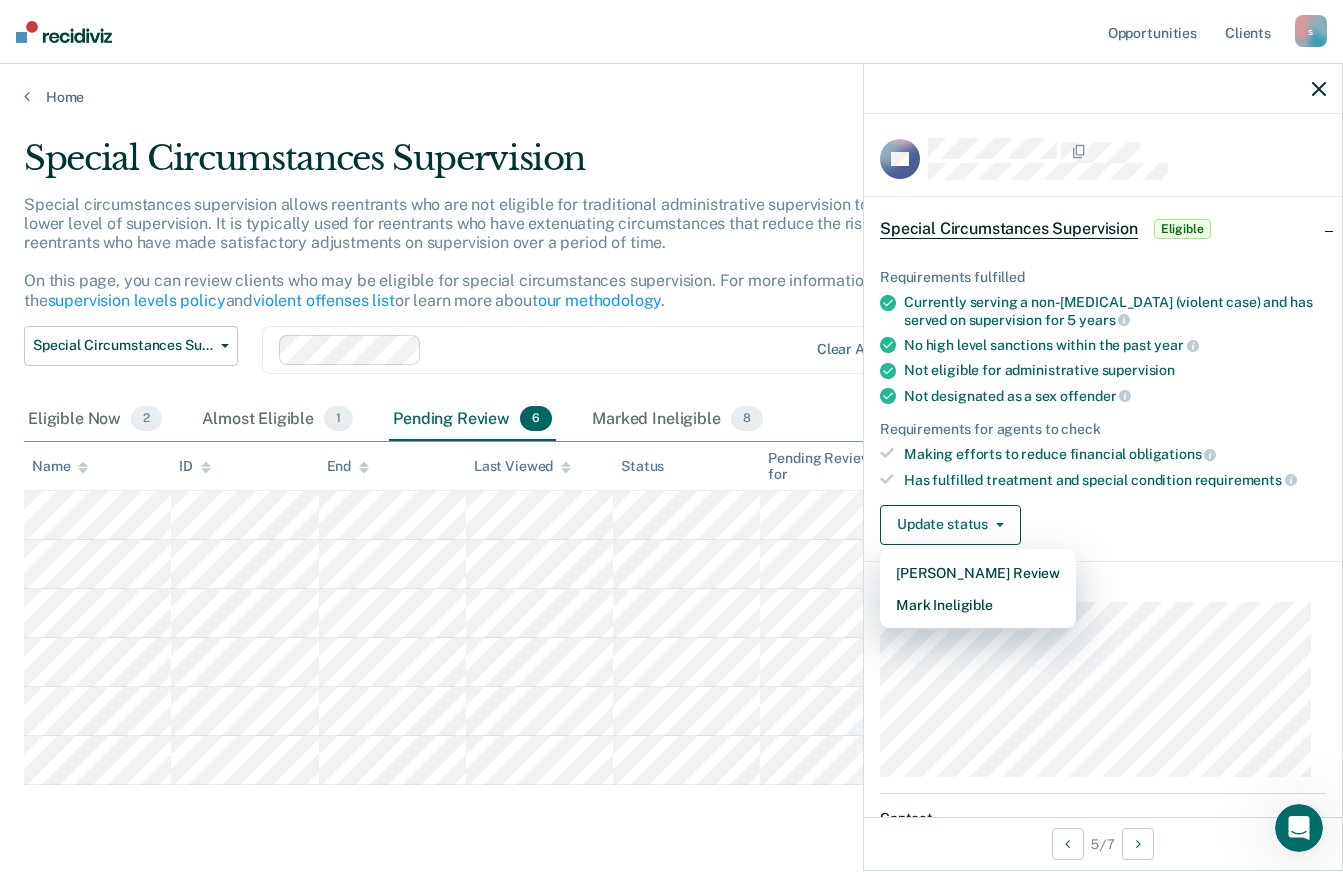 click on "Requirements fulfilled Currently serving a non-[MEDICAL_DATA] (violent case) and has served on supervision for 5   years   No high level sanctions within the past   year   Not eligible for administrative   supervision Not designated as a sex   offender   Requirements for agents to check Making efforts to reduce financial   obligations   Has fulfilled treatment and special condition   requirements" at bounding box center [1103, 378] 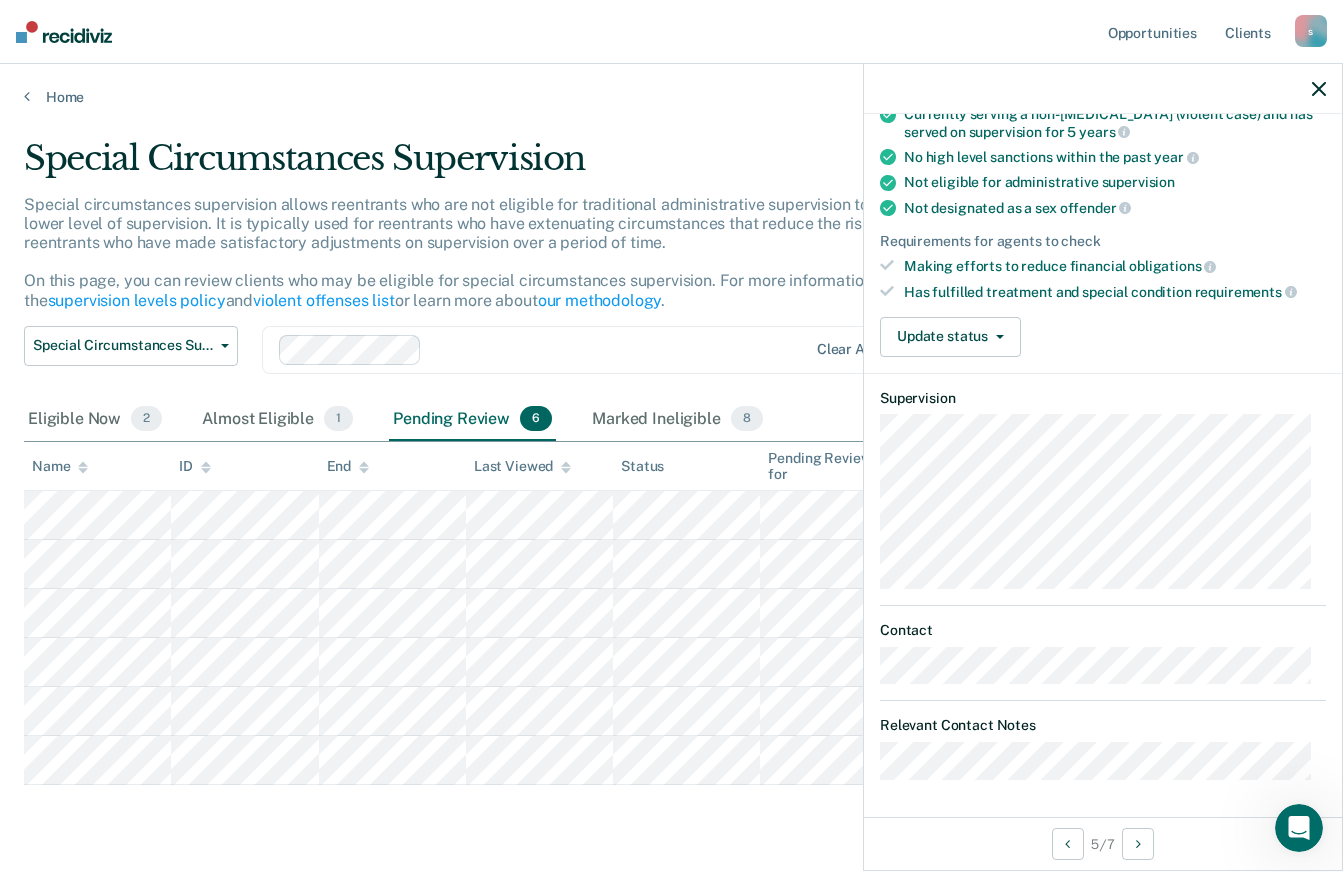 scroll, scrollTop: 0, scrollLeft: 0, axis: both 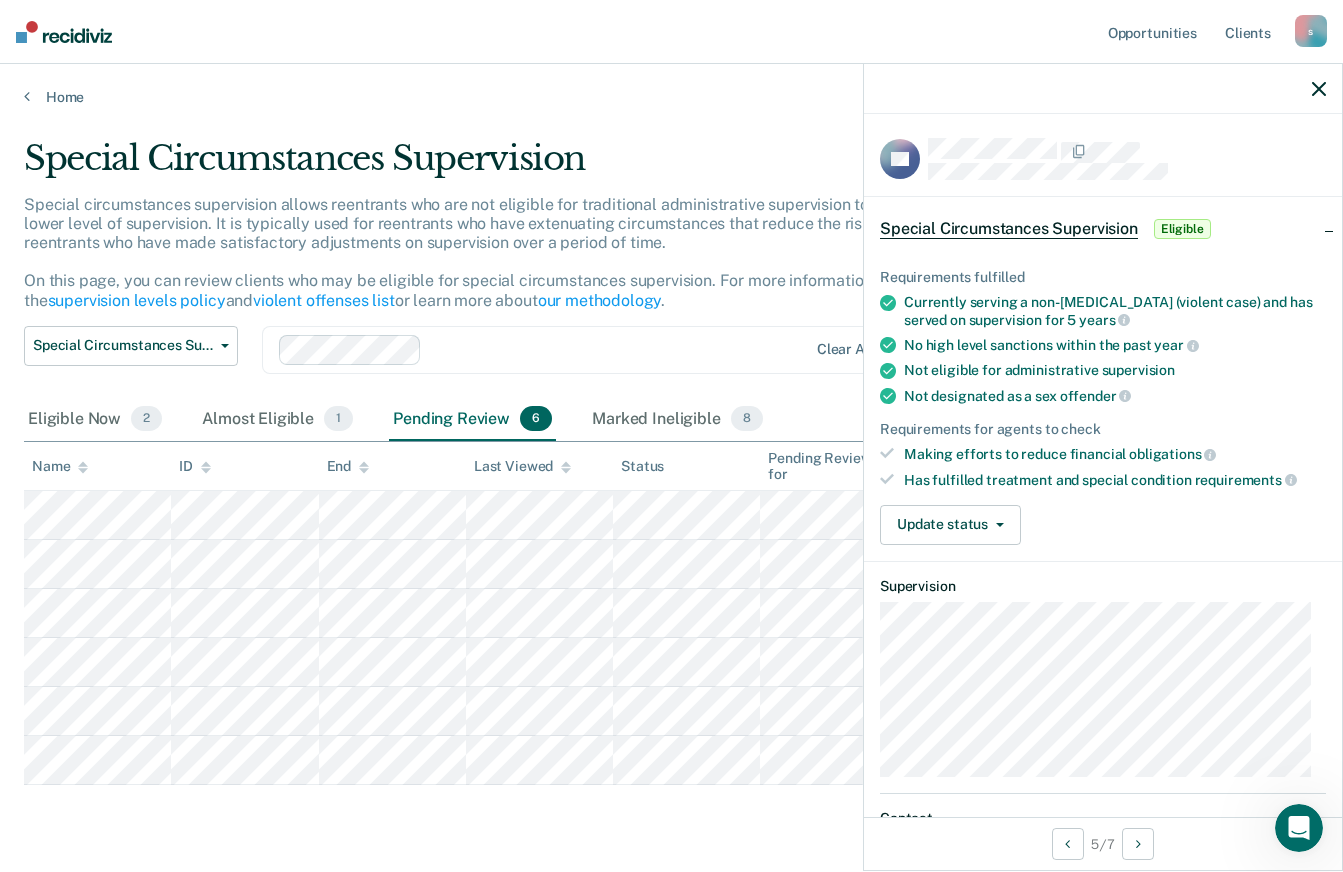 click 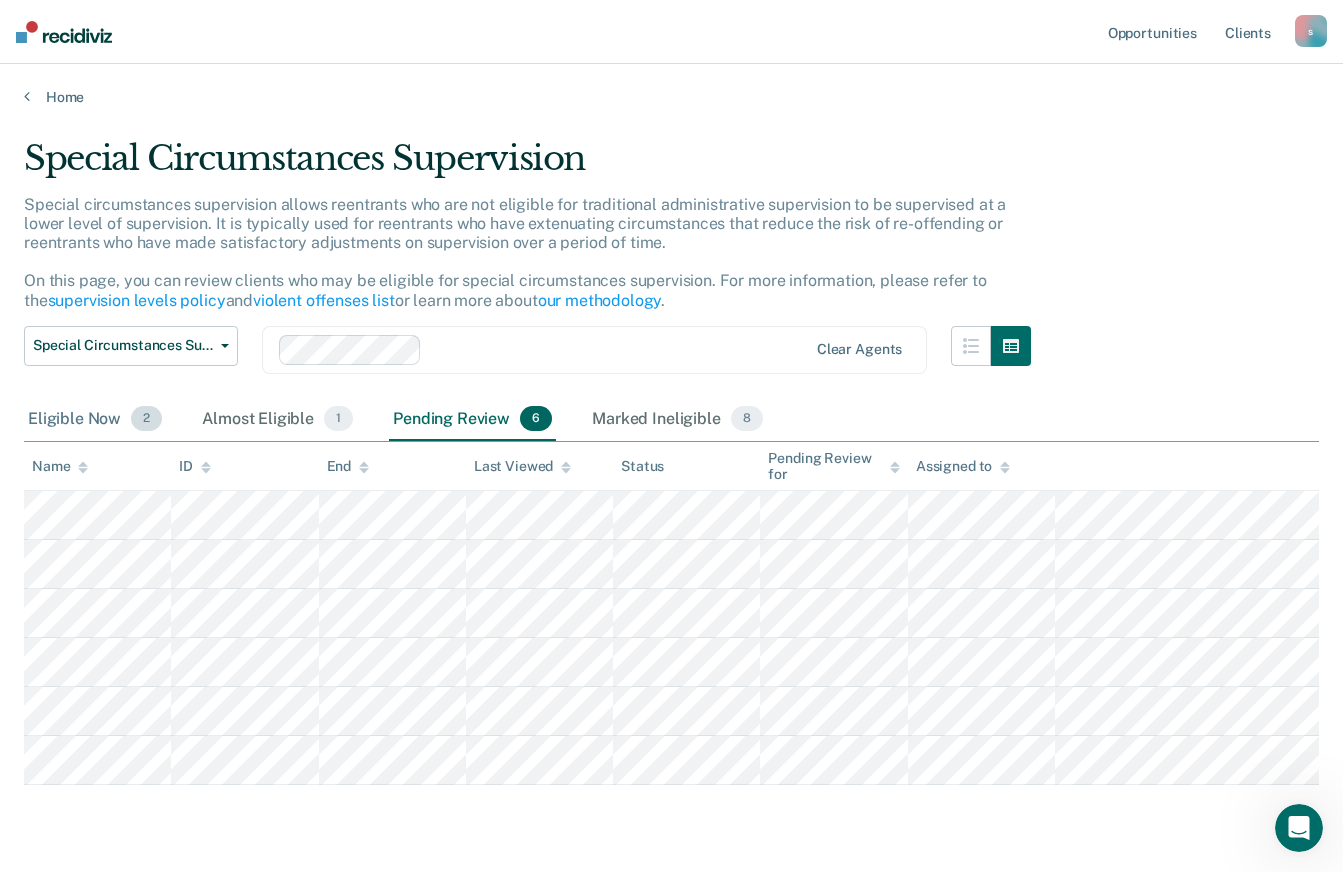 click on "Eligible Now 2" at bounding box center [95, 420] 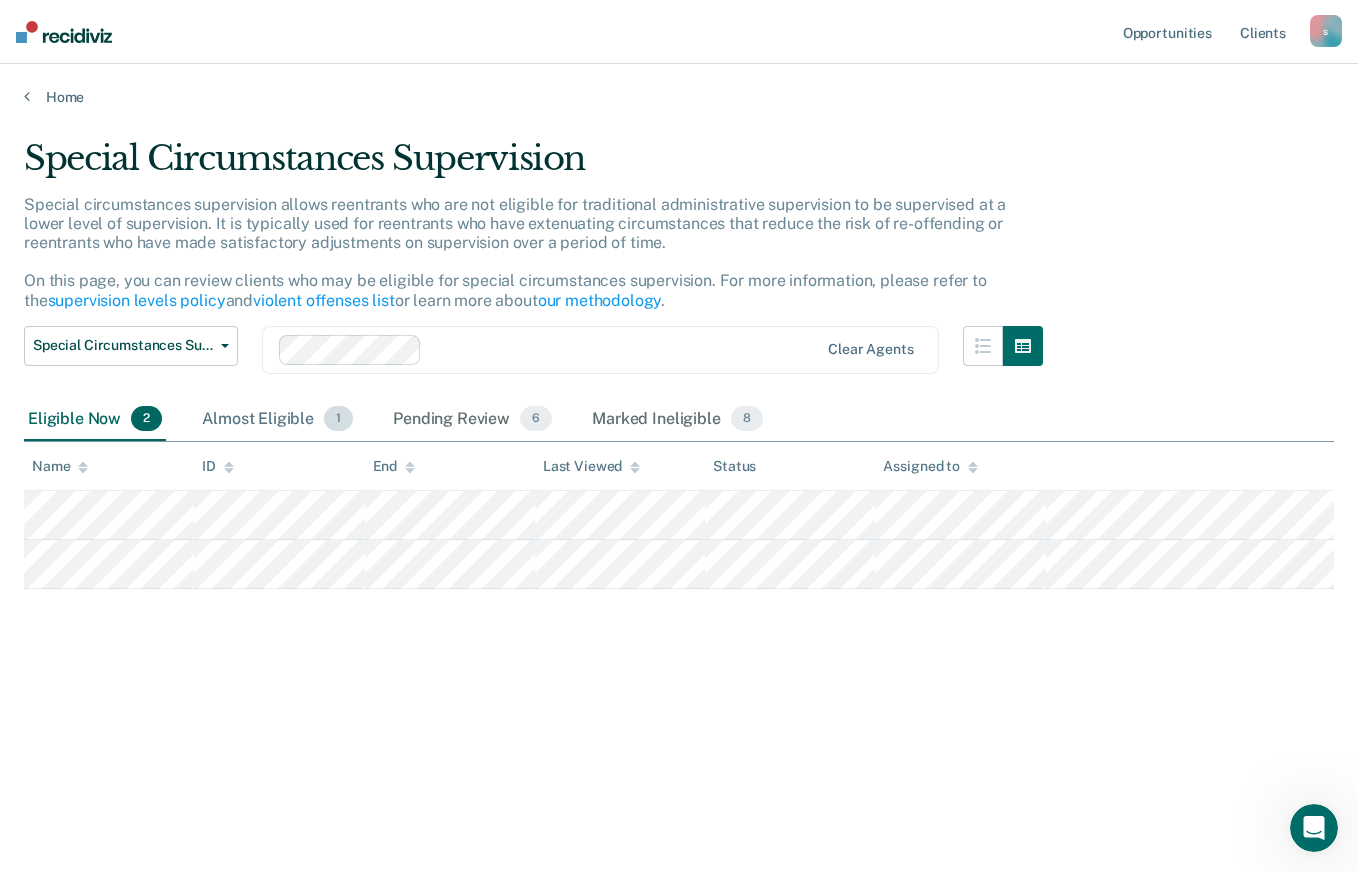 click on "Almost Eligible 1" at bounding box center [277, 420] 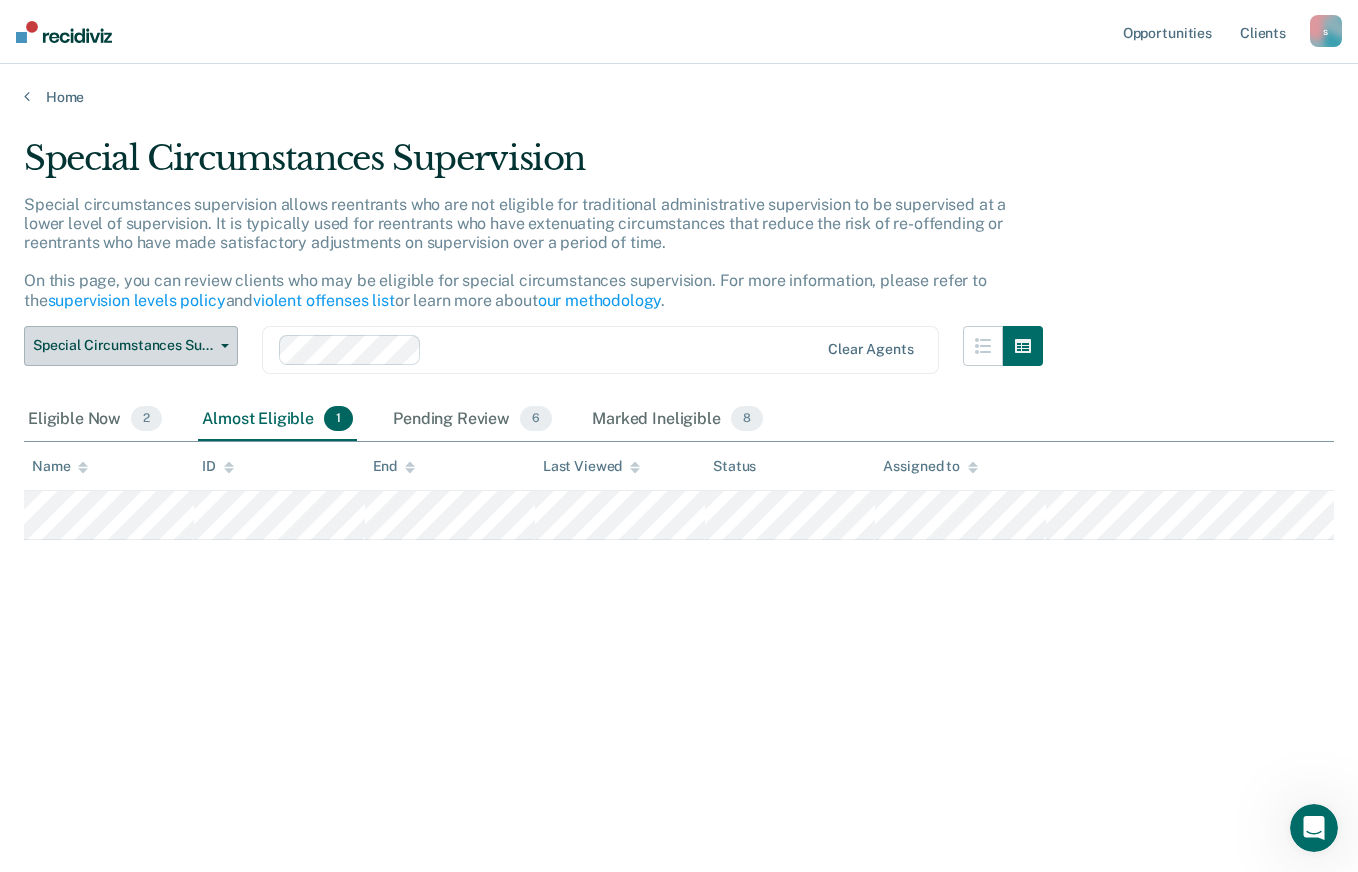 click on "Special Circumstances Supervision" at bounding box center [131, 346] 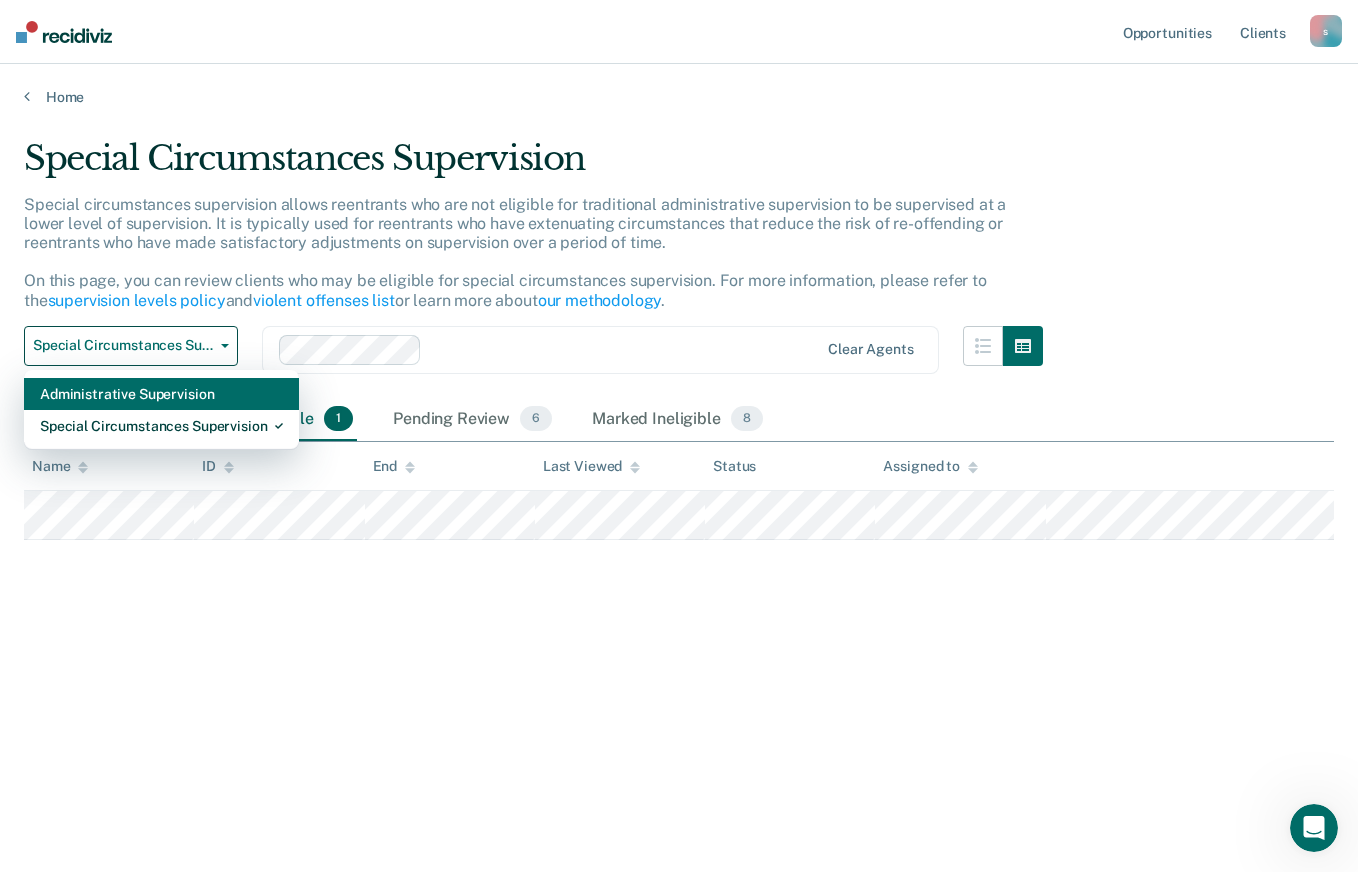 click on "Administrative Supervision" at bounding box center [161, 394] 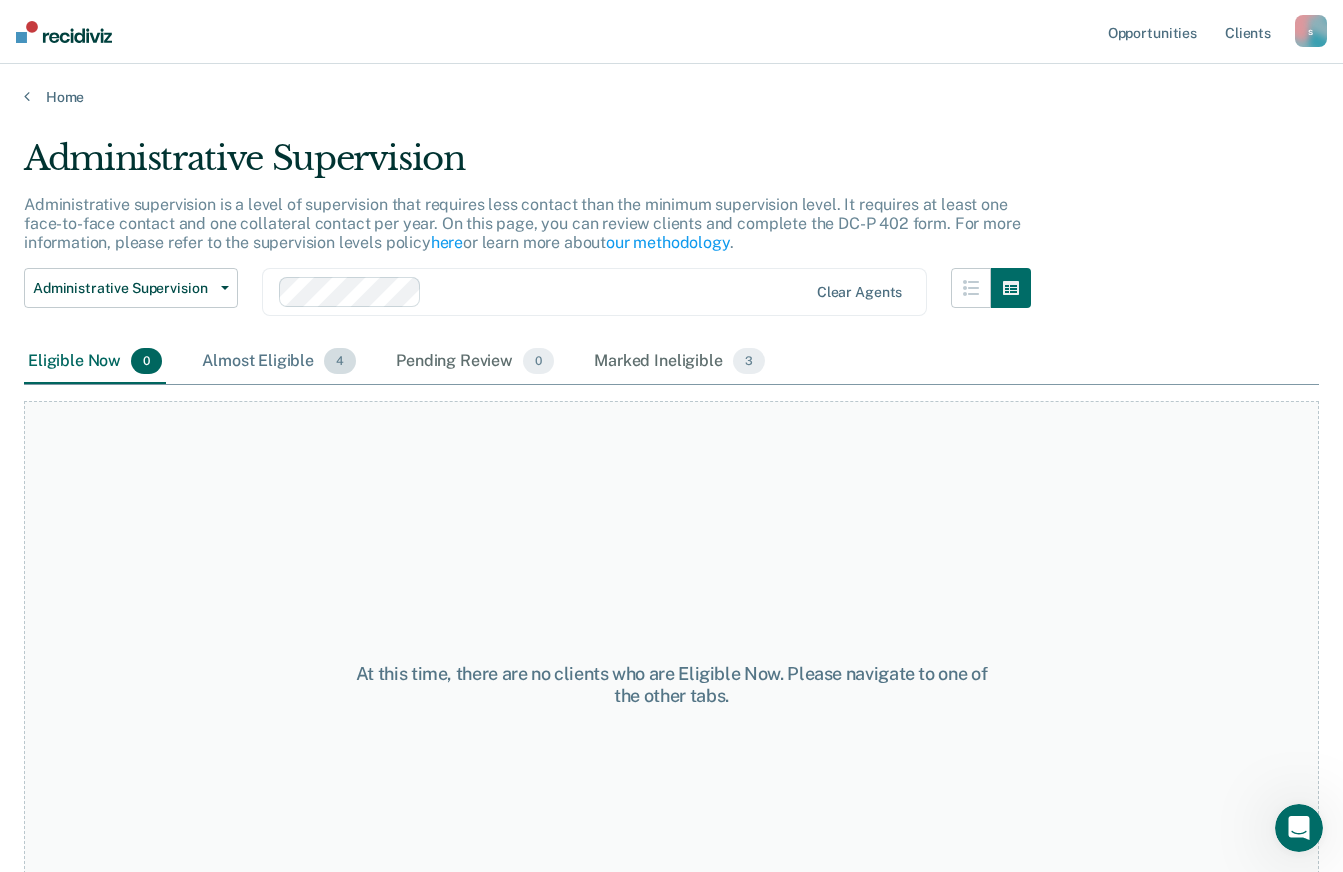 click on "Almost Eligible 4" at bounding box center [279, 362] 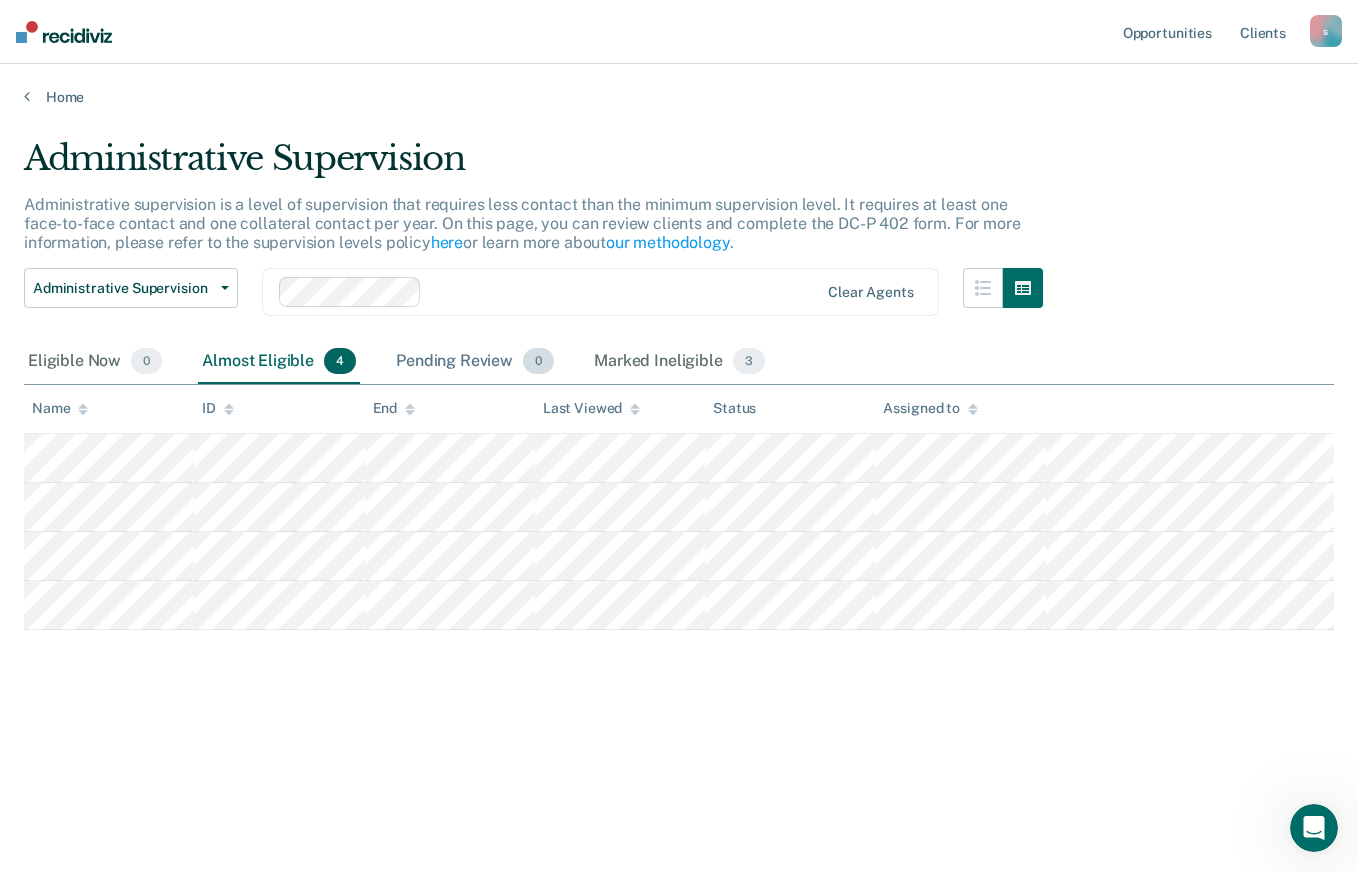 click on "Pending Review 0" at bounding box center (475, 362) 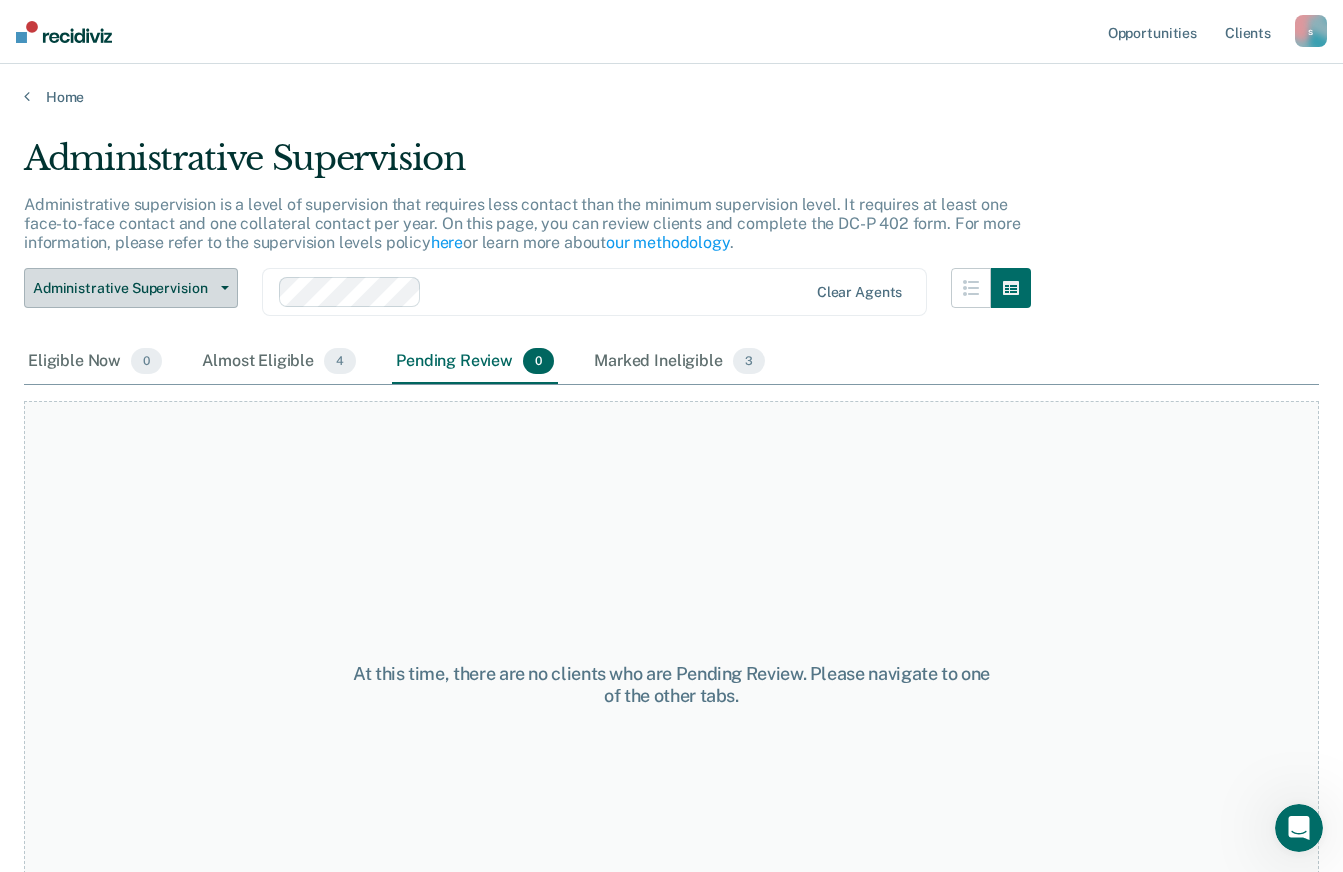 click on "Administrative Supervision" at bounding box center (131, 288) 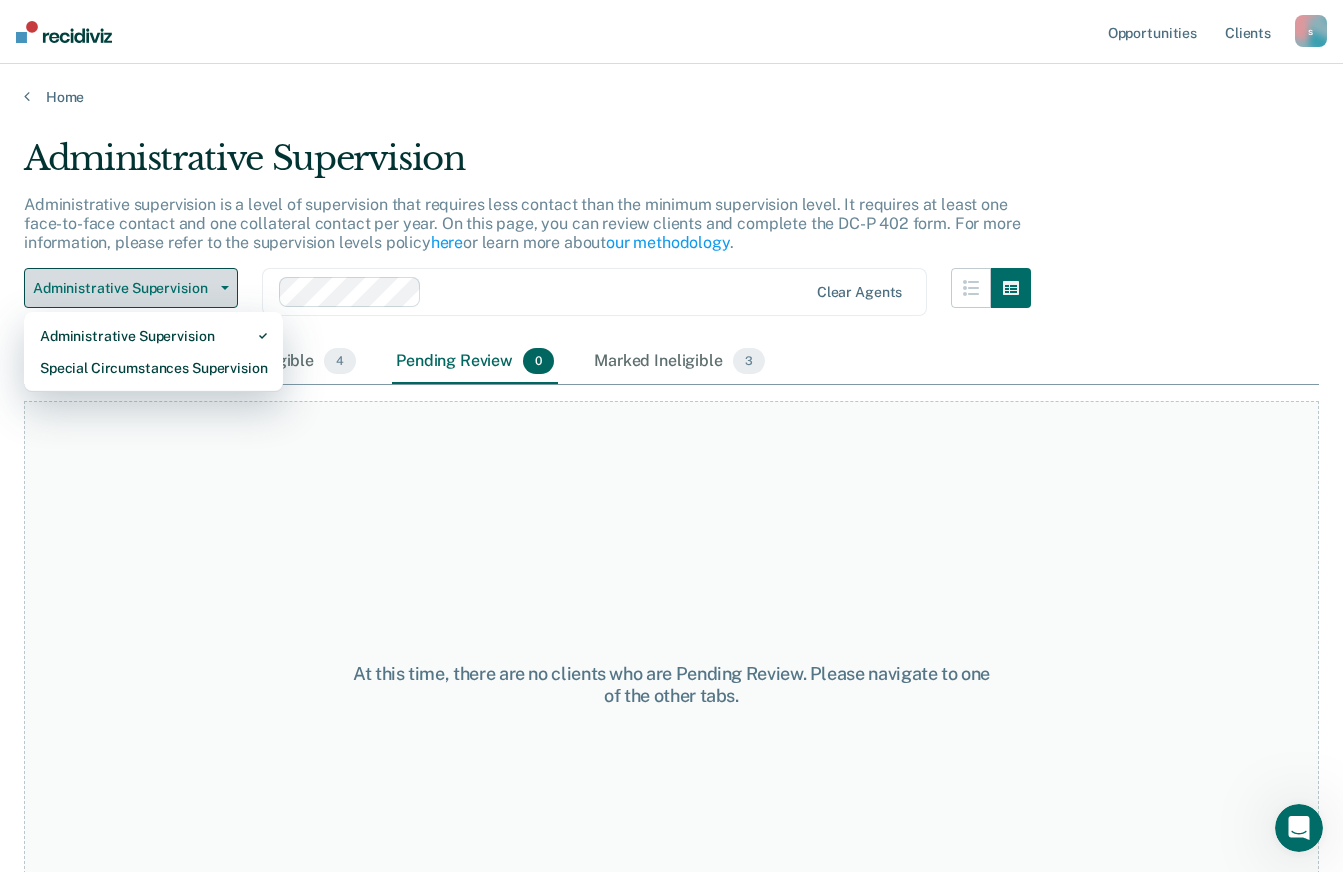 click on "Special Circumstances Supervision" at bounding box center (153, 368) 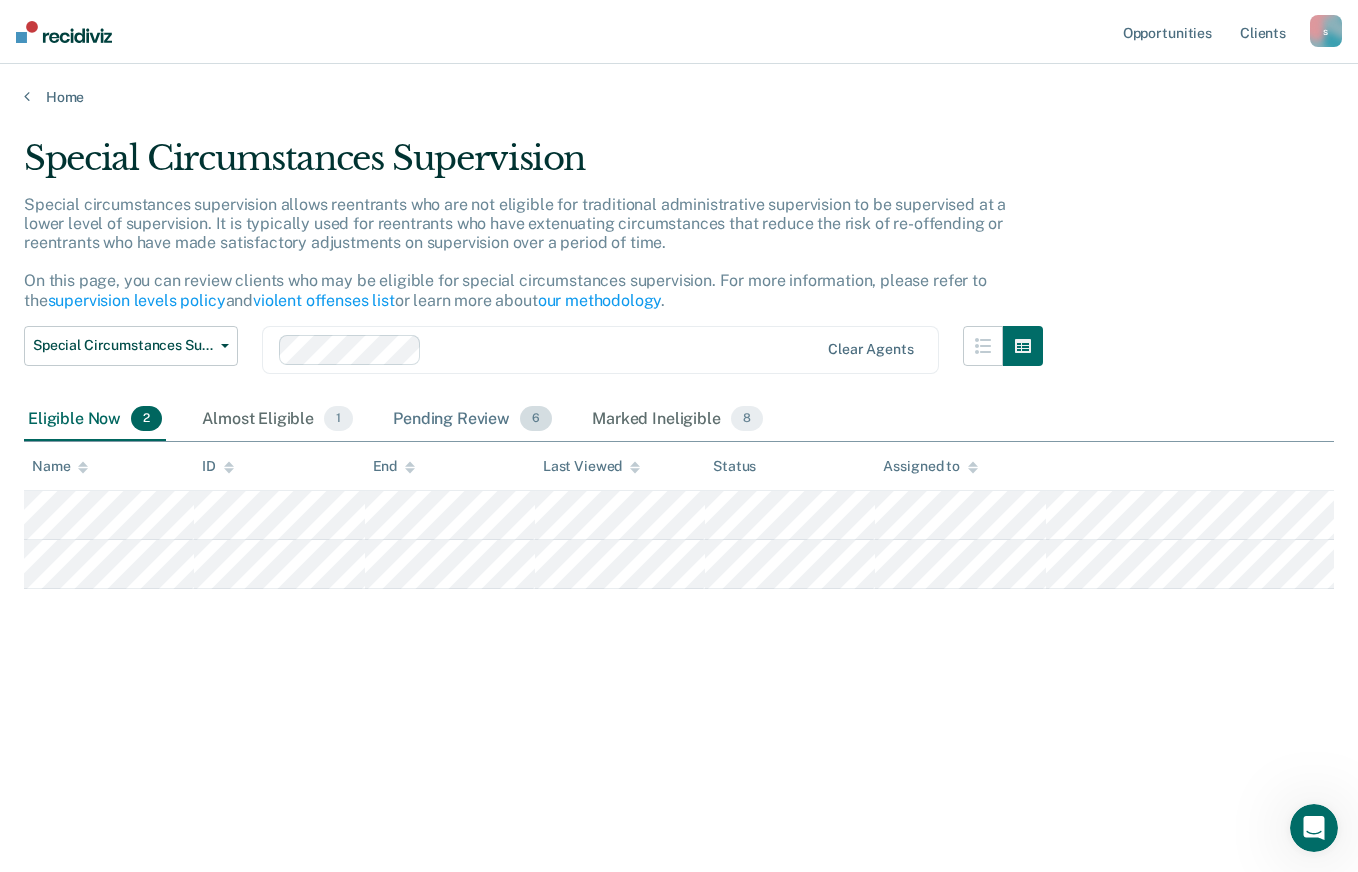 click on "Pending Review 6" at bounding box center [472, 420] 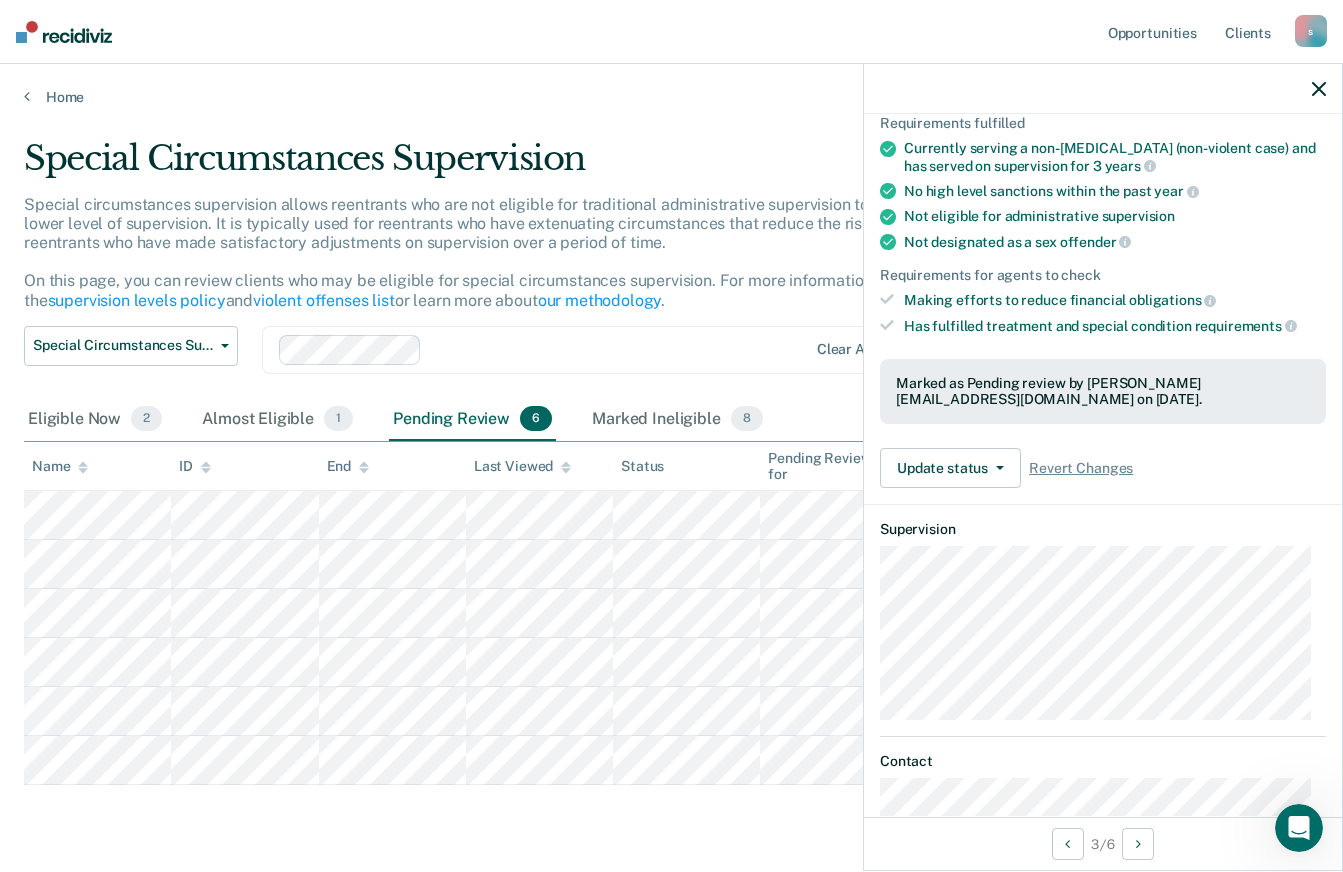 scroll, scrollTop: 159, scrollLeft: 0, axis: vertical 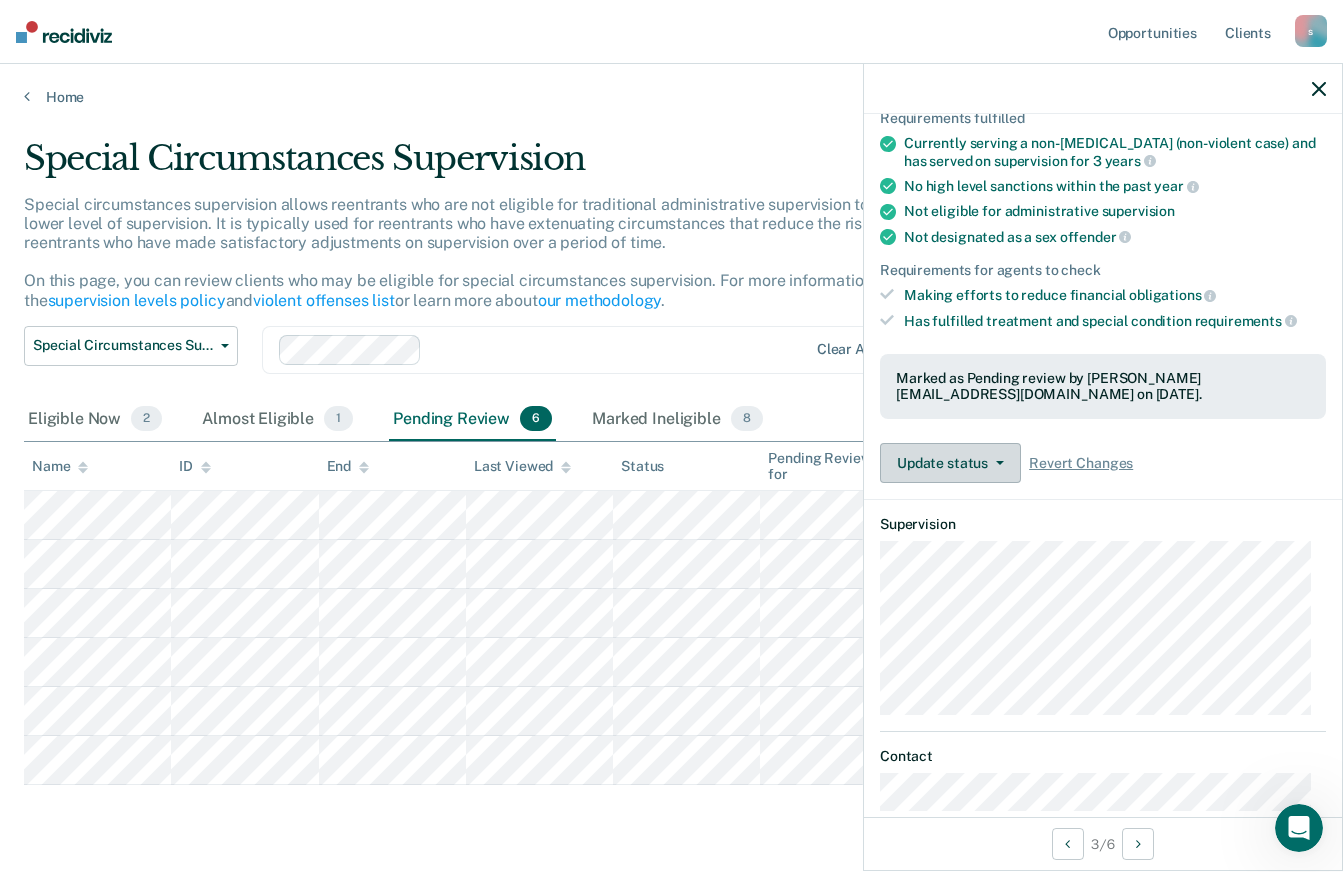 click on "Update status" at bounding box center (950, 463) 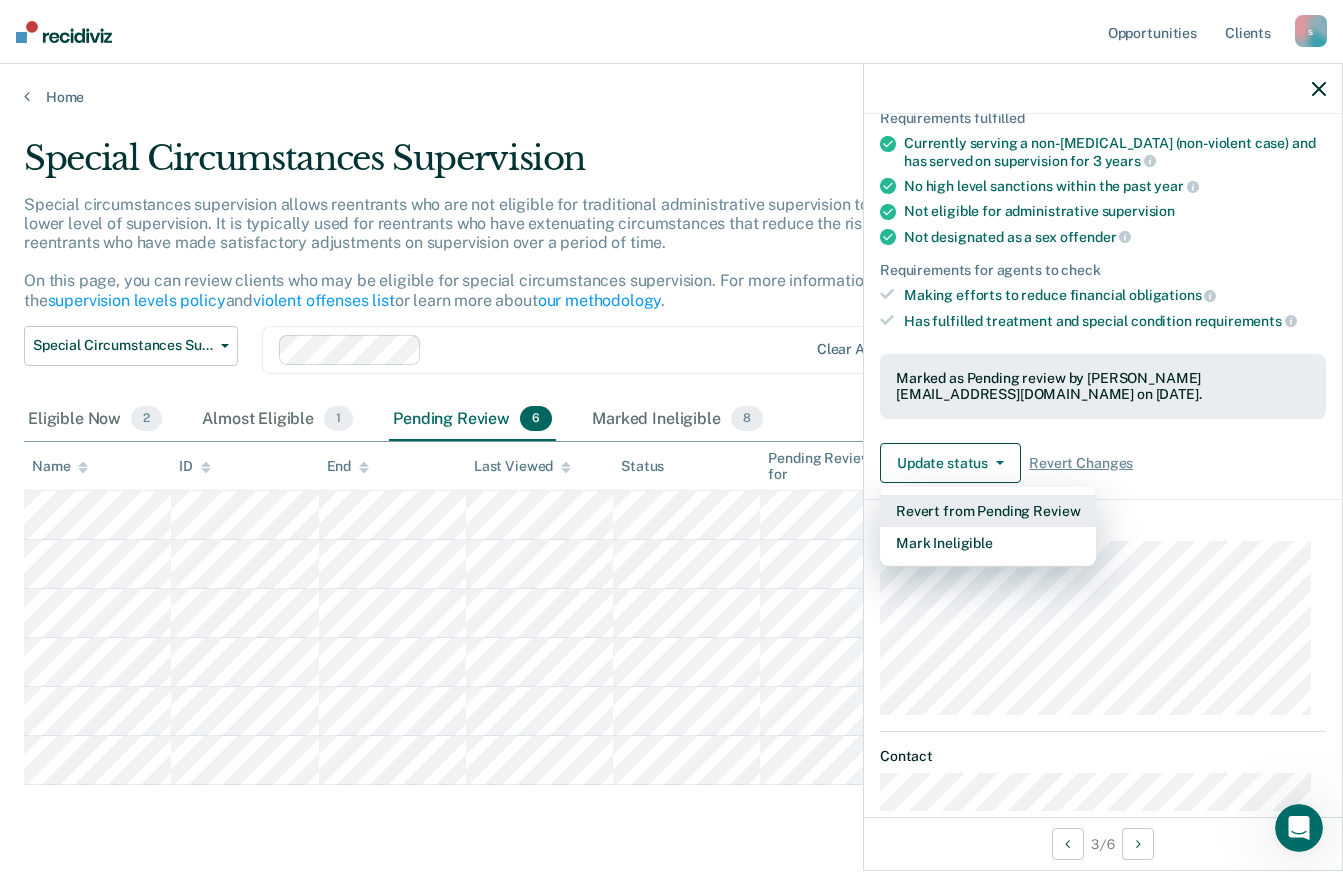 click on "Revert from Pending Review" at bounding box center (988, 511) 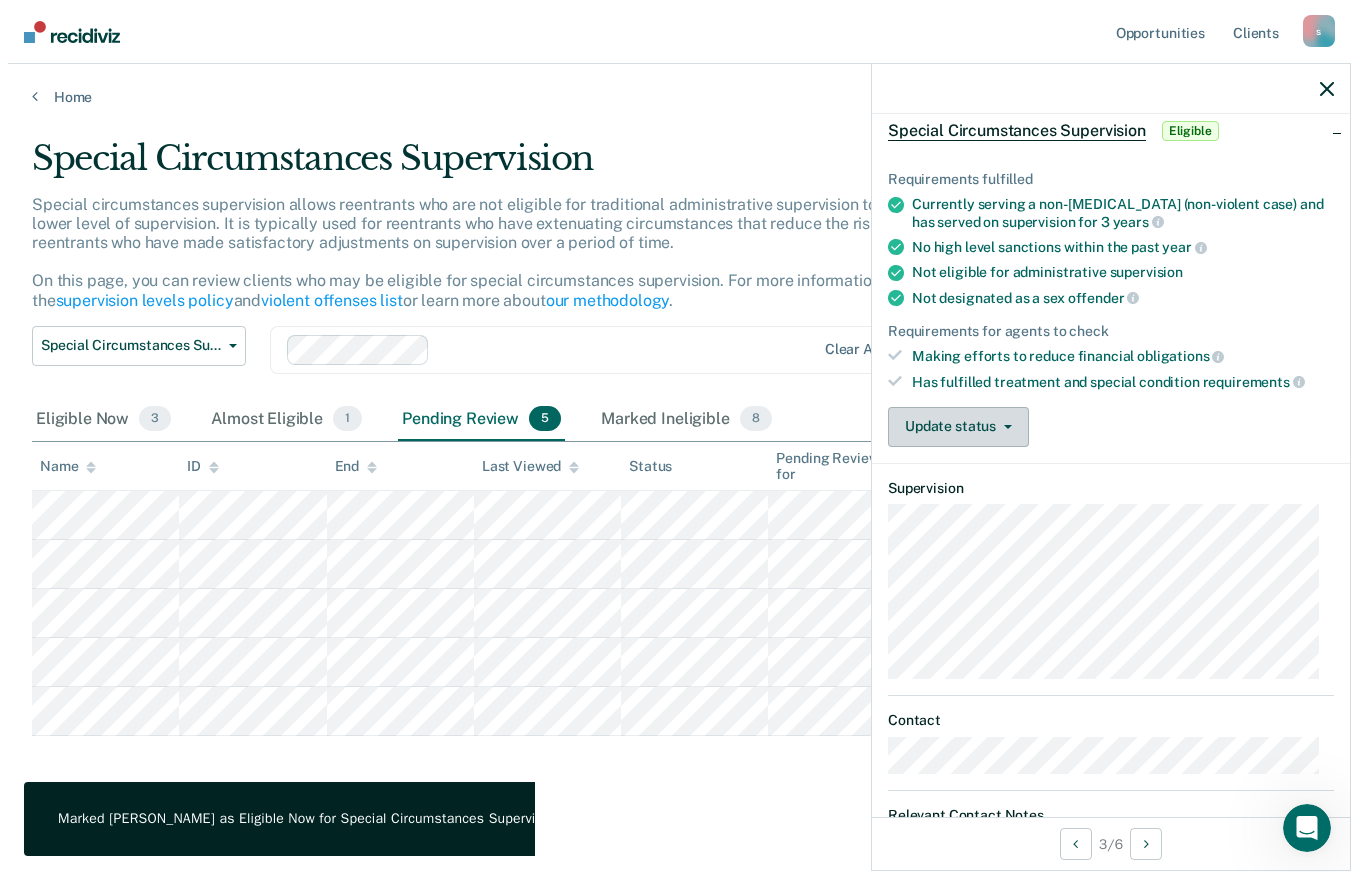 scroll, scrollTop: 0, scrollLeft: 0, axis: both 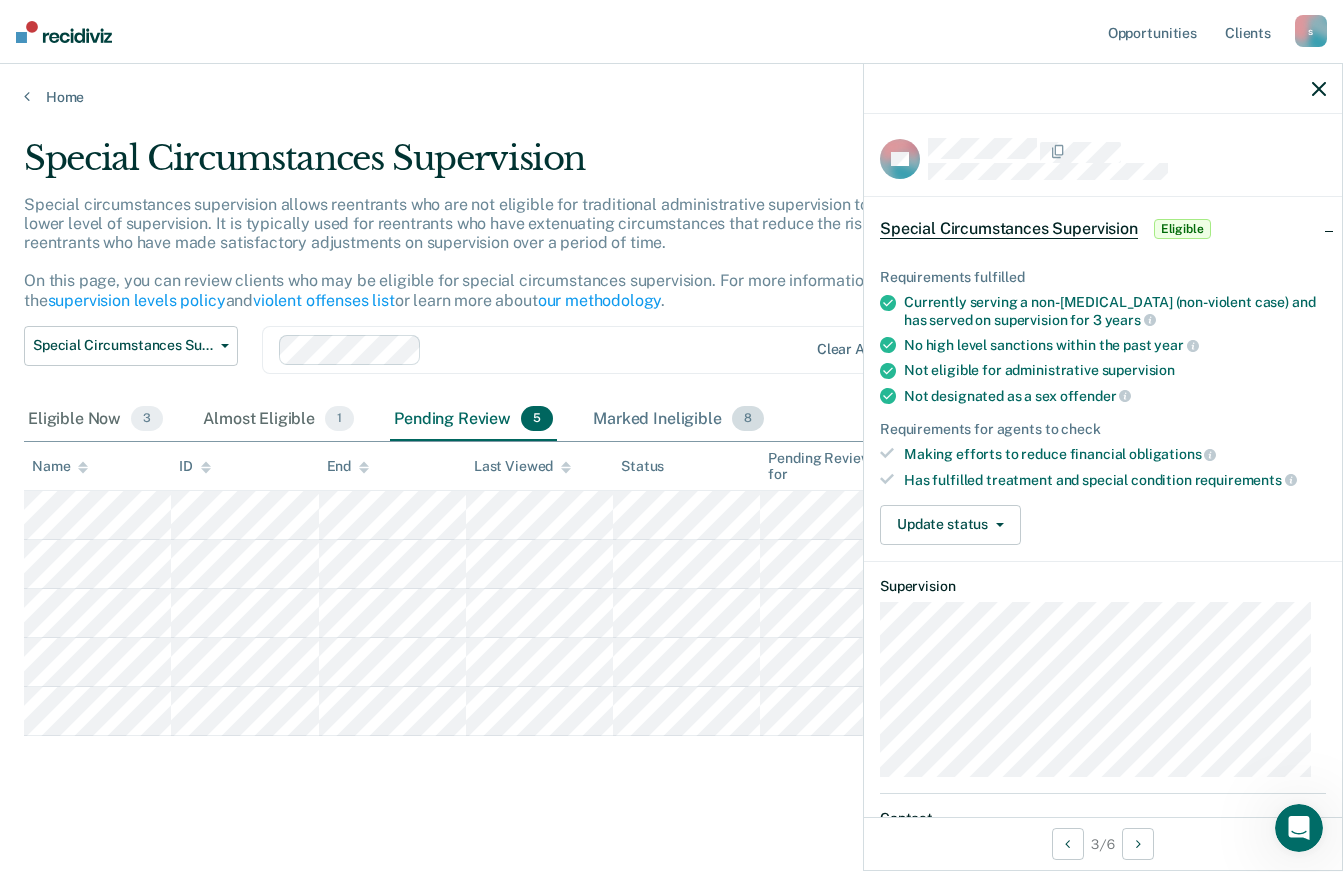 click on "Marked Ineligible 8" at bounding box center [678, 420] 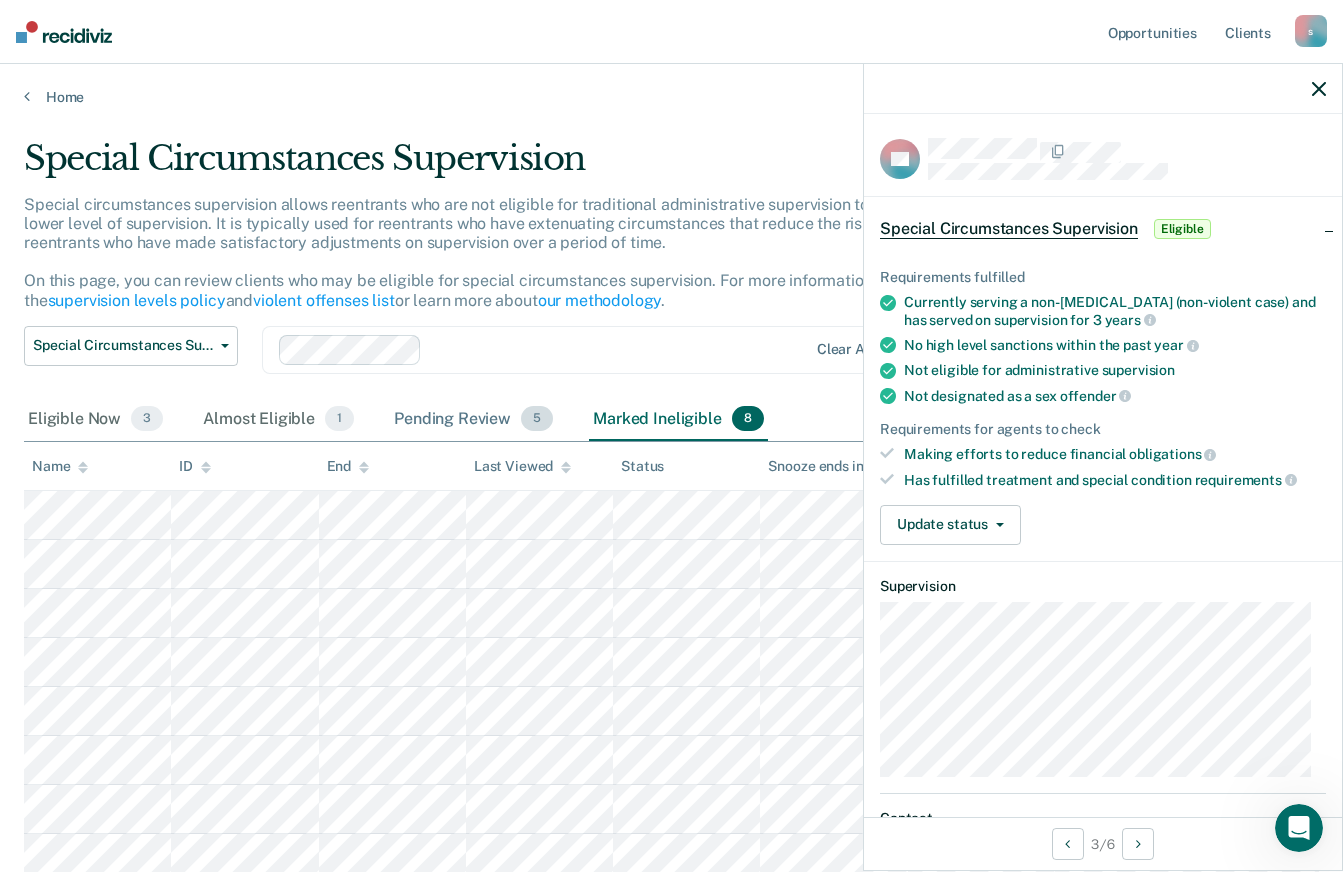 click on "Pending Review 5" at bounding box center [473, 420] 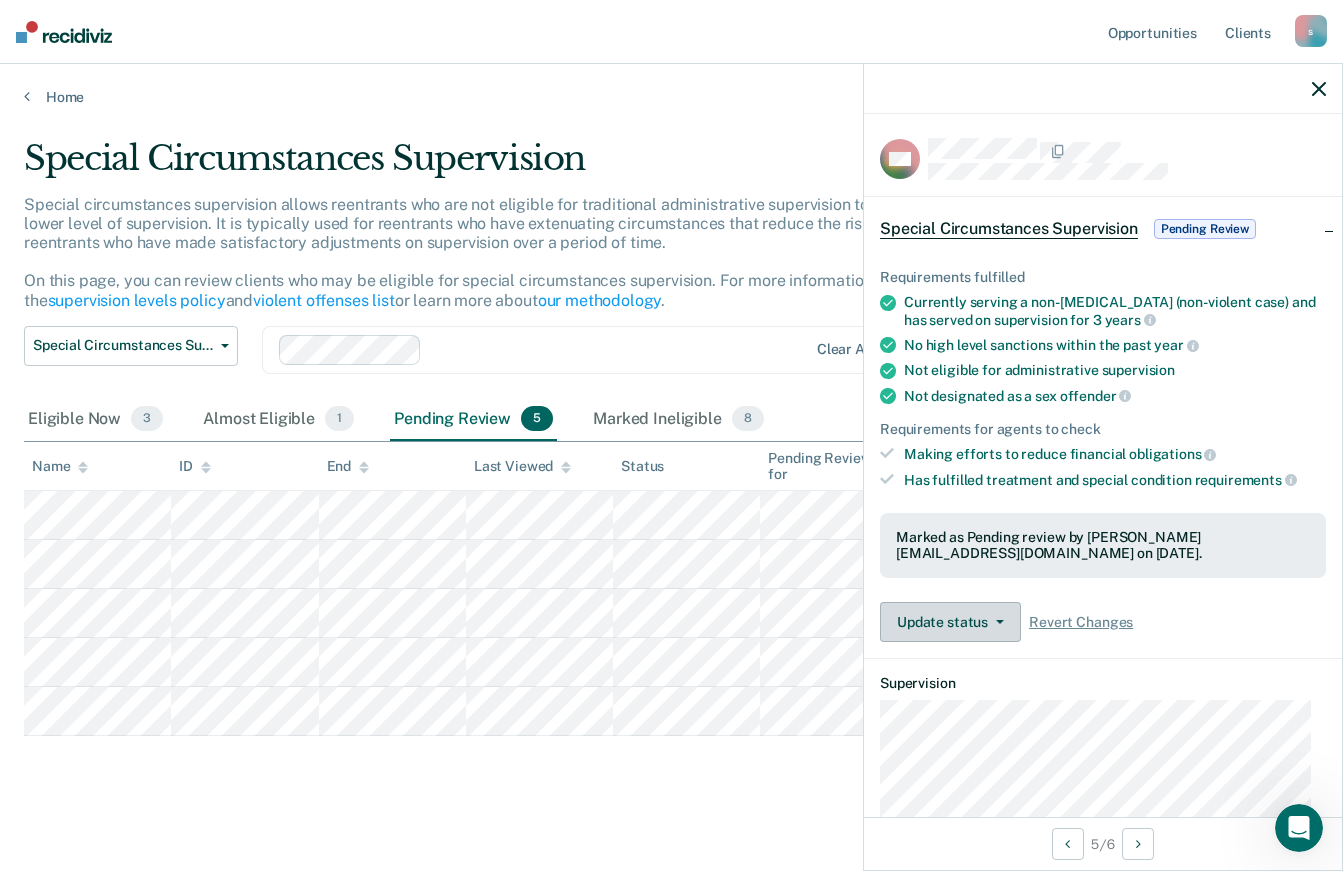 click at bounding box center (996, 622) 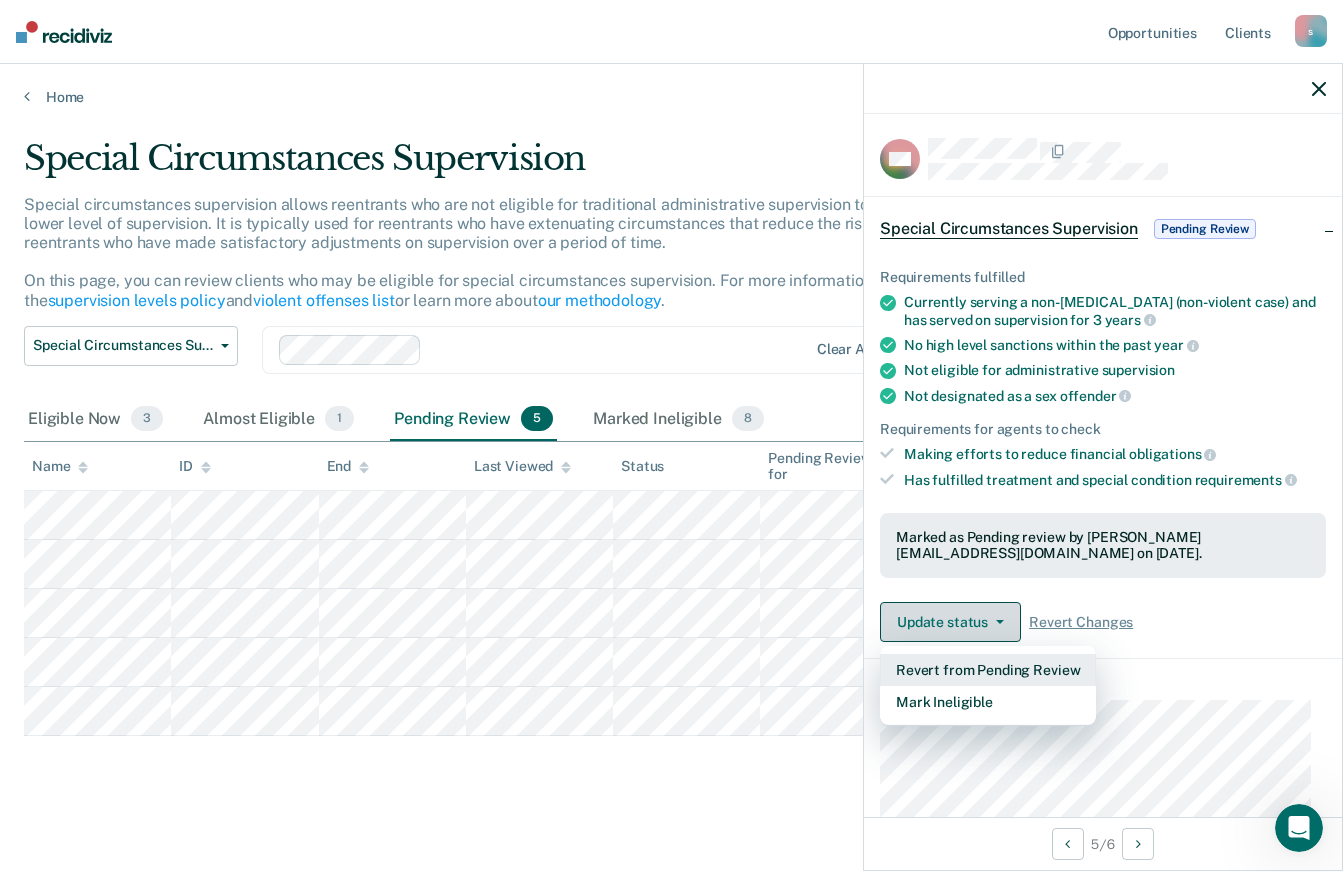 click on "Revert from Pending Review" at bounding box center [988, 670] 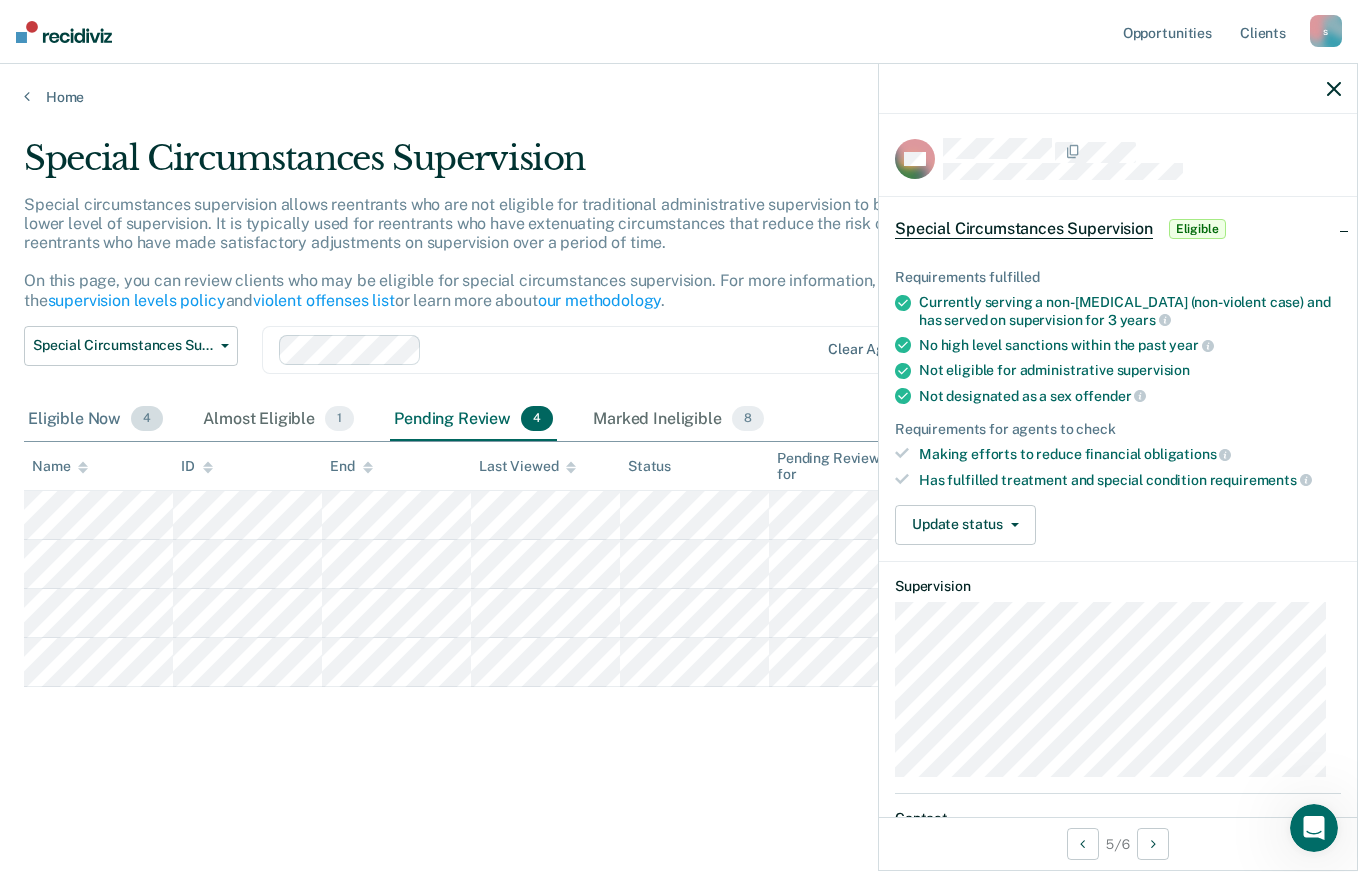 click on "4" at bounding box center (147, 419) 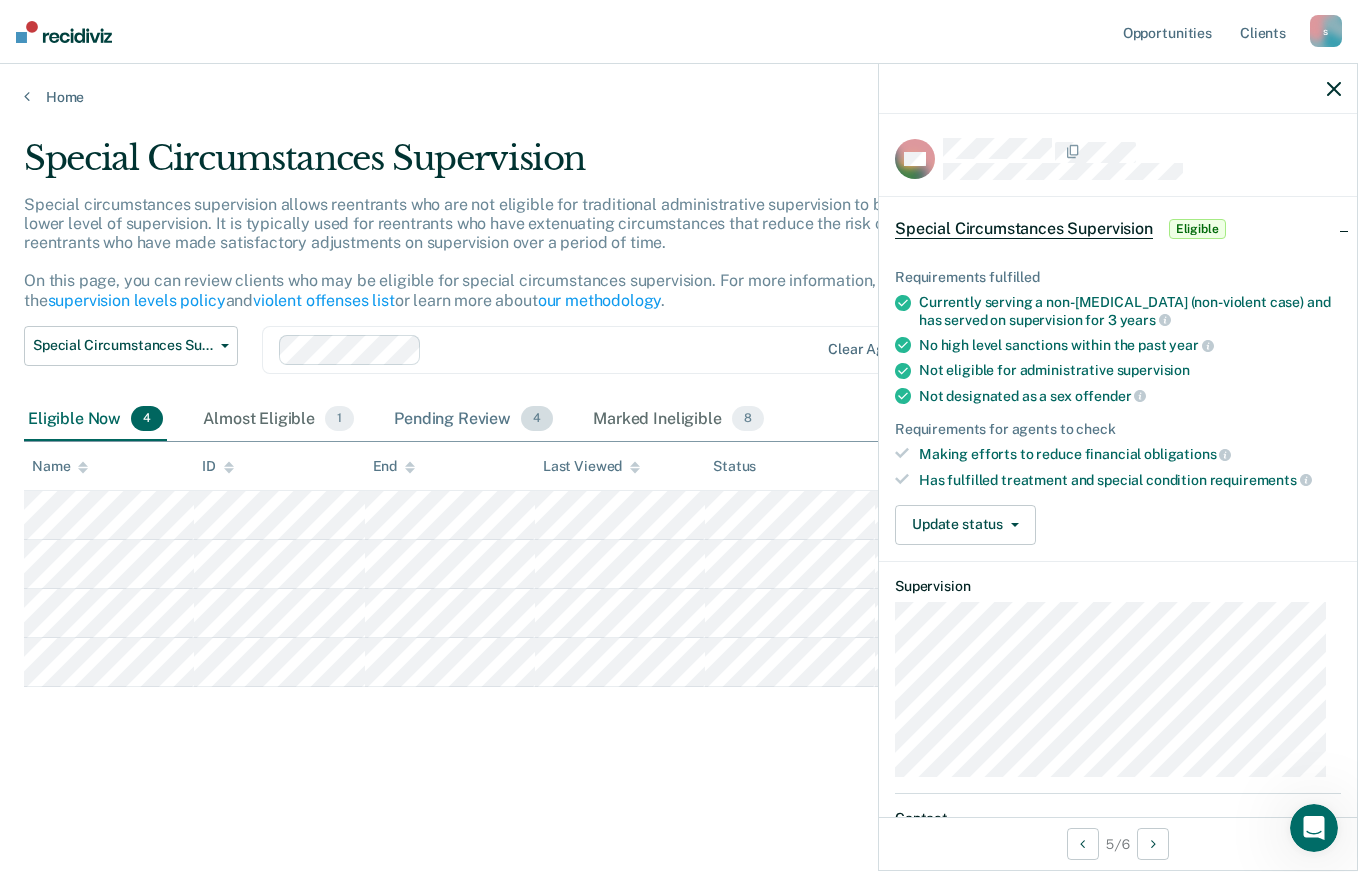 click on "Pending Review 4" at bounding box center [473, 420] 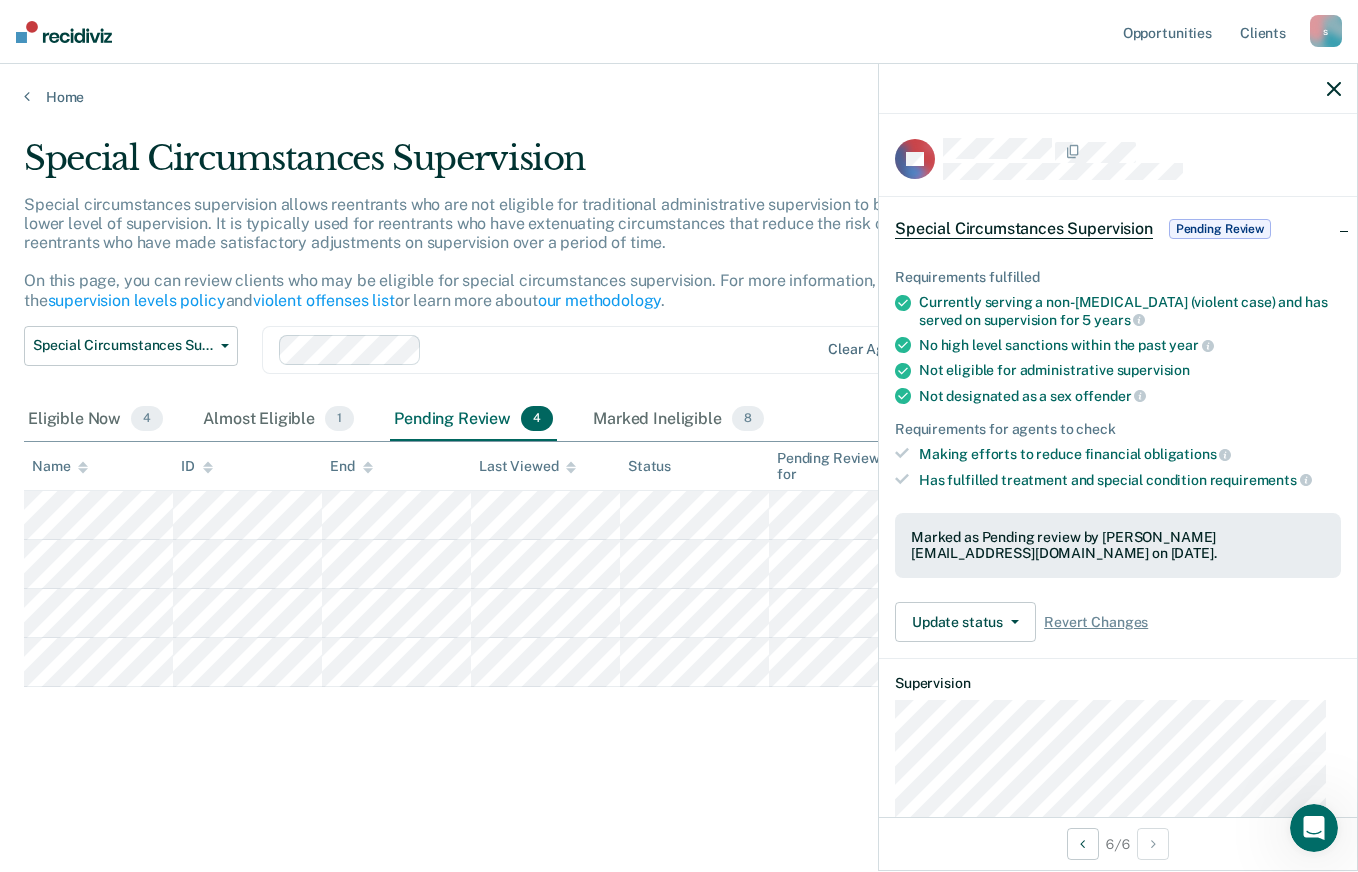 click on "Update status" at bounding box center [965, 622] 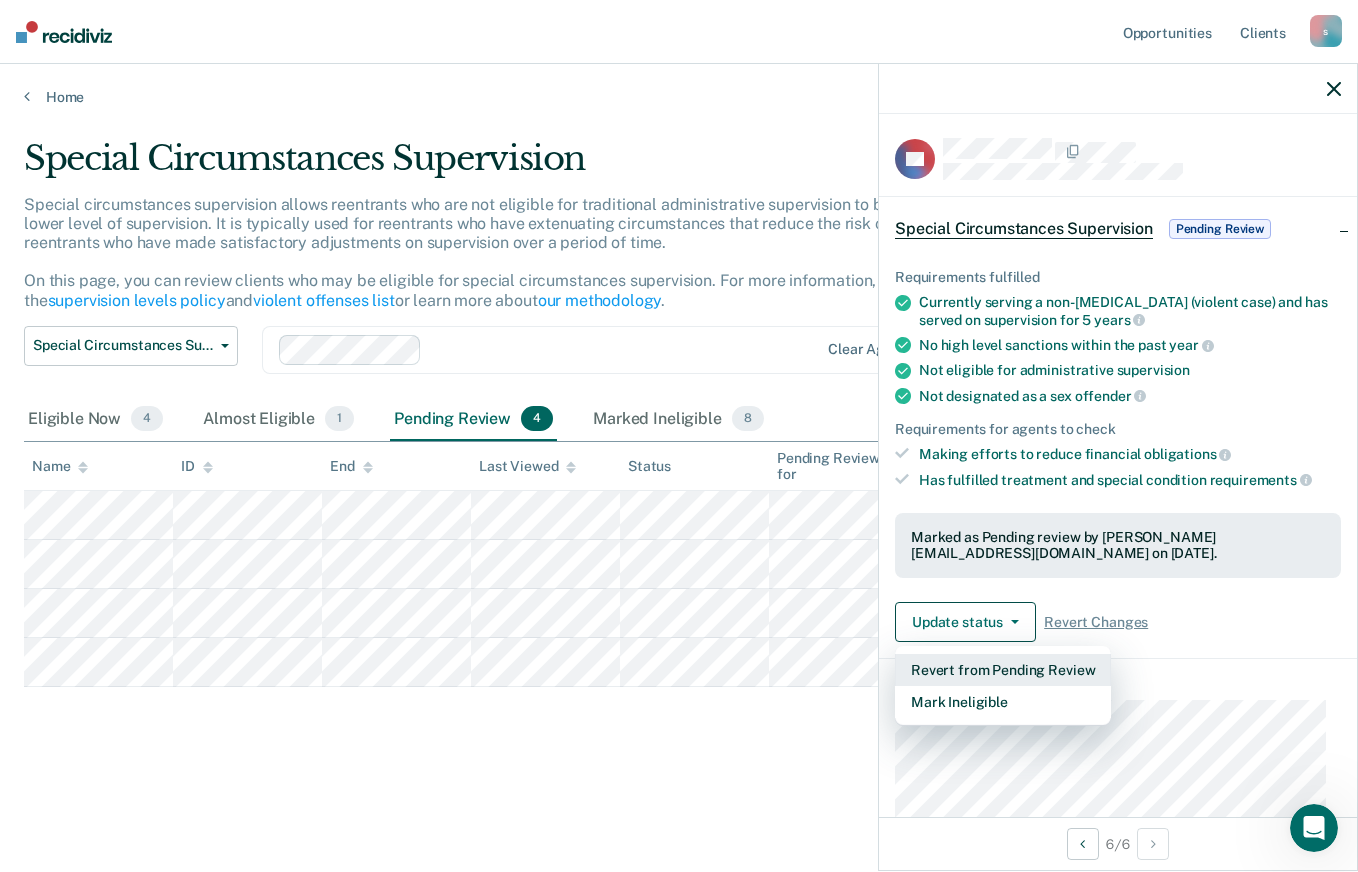click on "Revert from Pending Review" at bounding box center (1003, 670) 